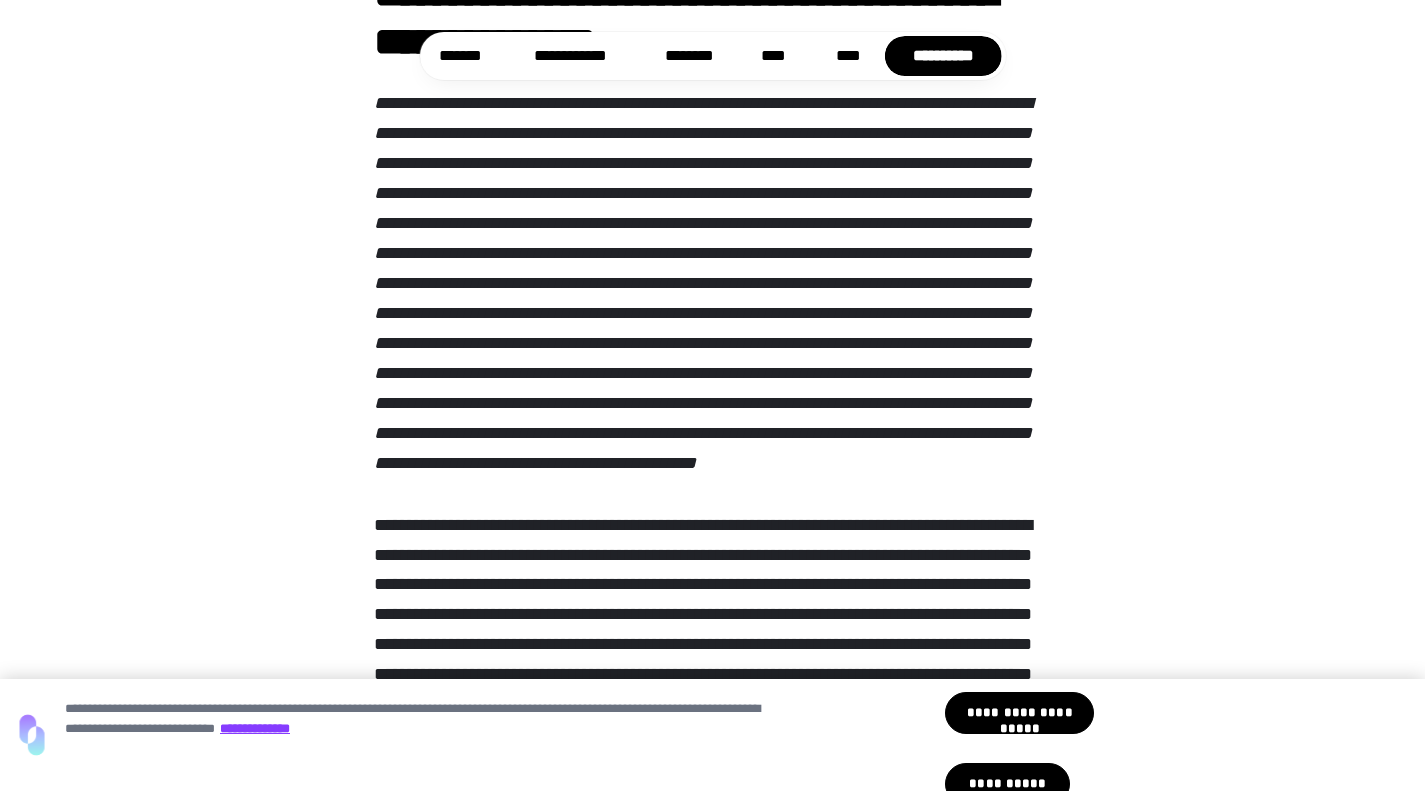 scroll, scrollTop: 259, scrollLeft: 0, axis: vertical 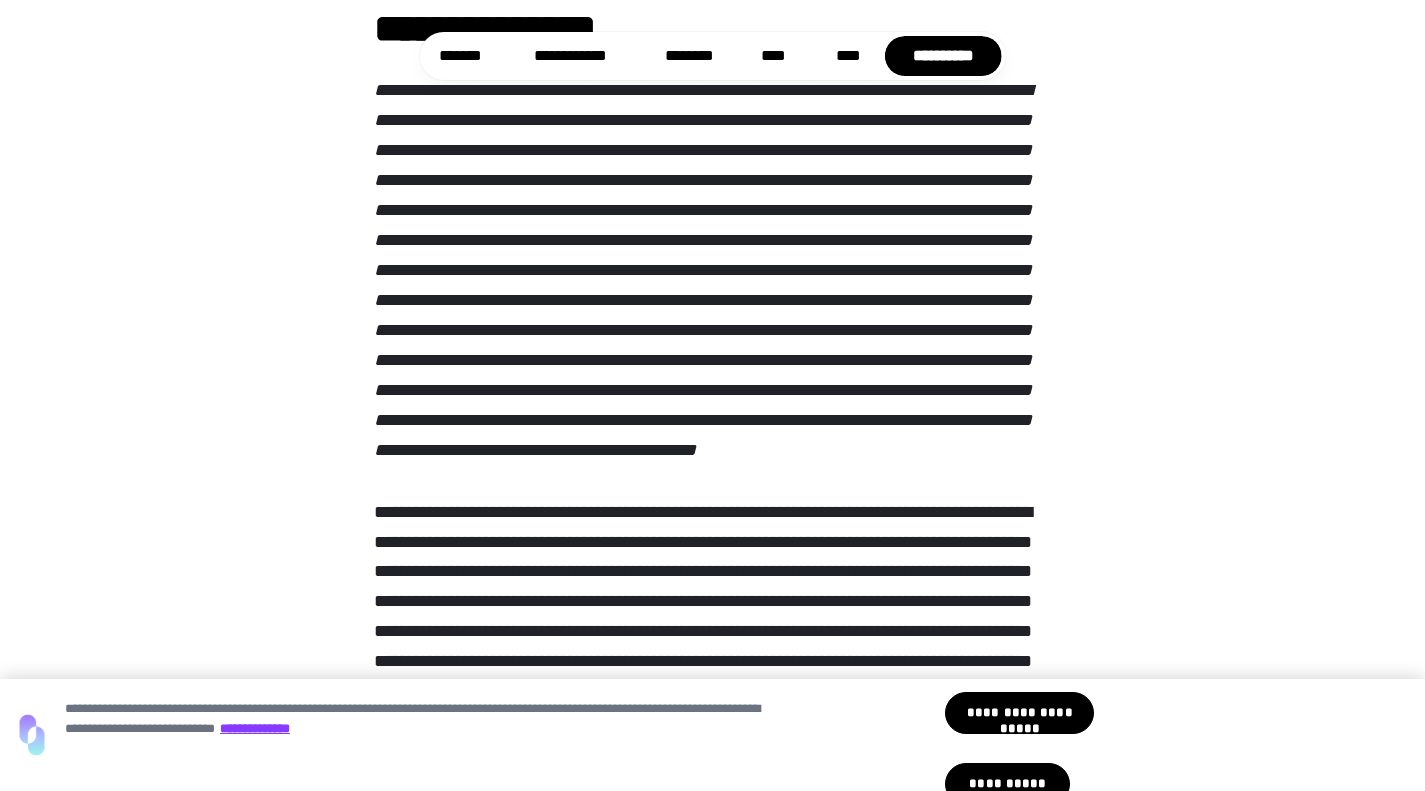 click at bounding box center (703, 269) 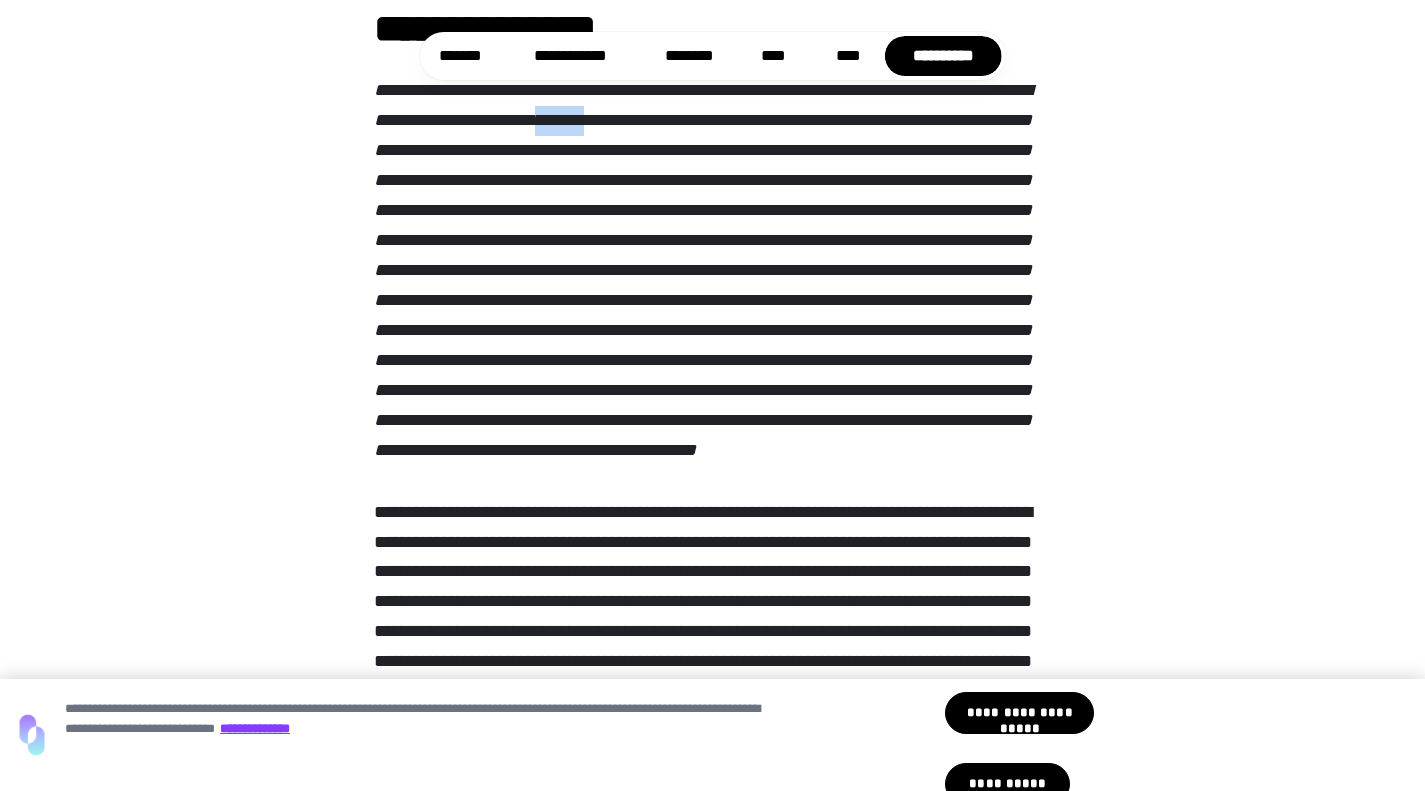 click at bounding box center (703, 269) 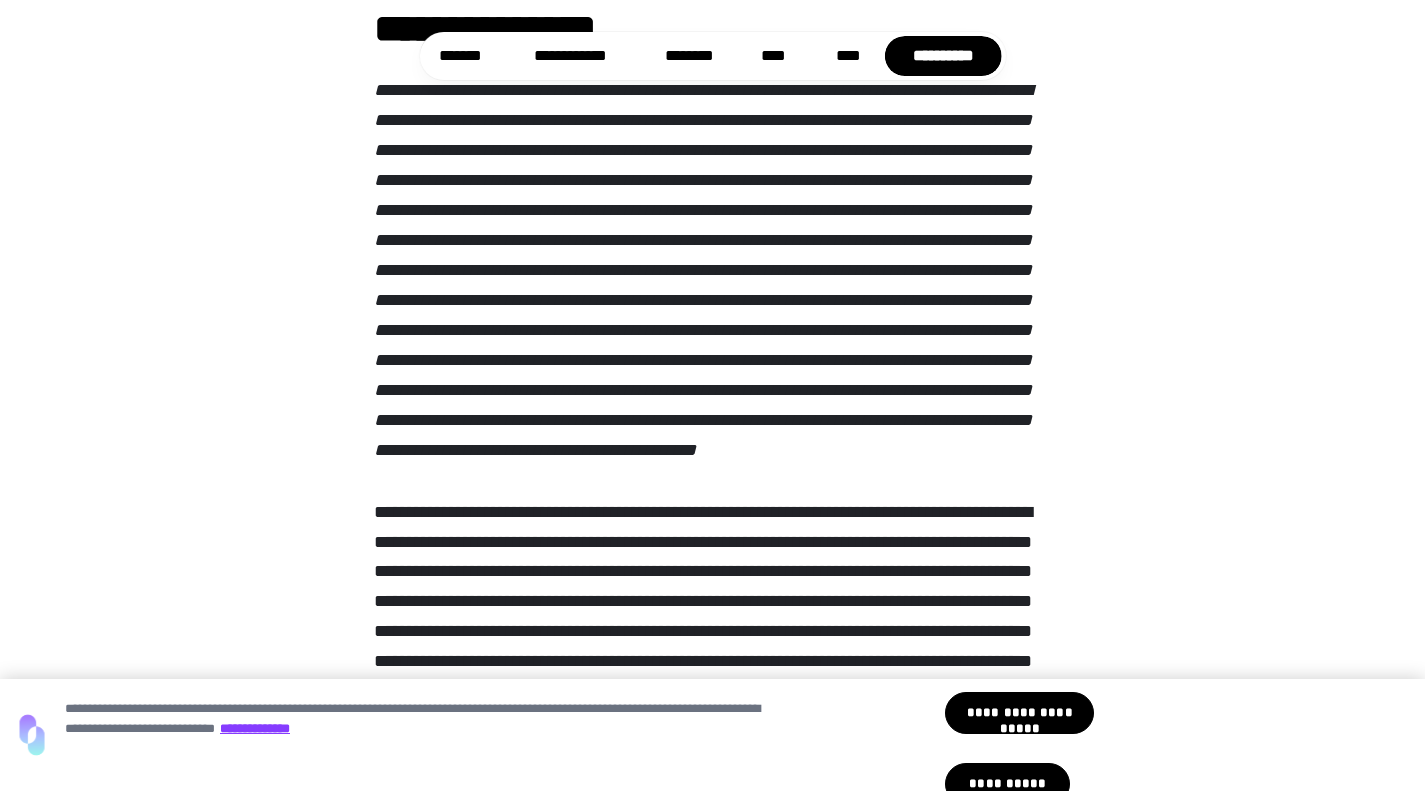click at bounding box center (703, 269) 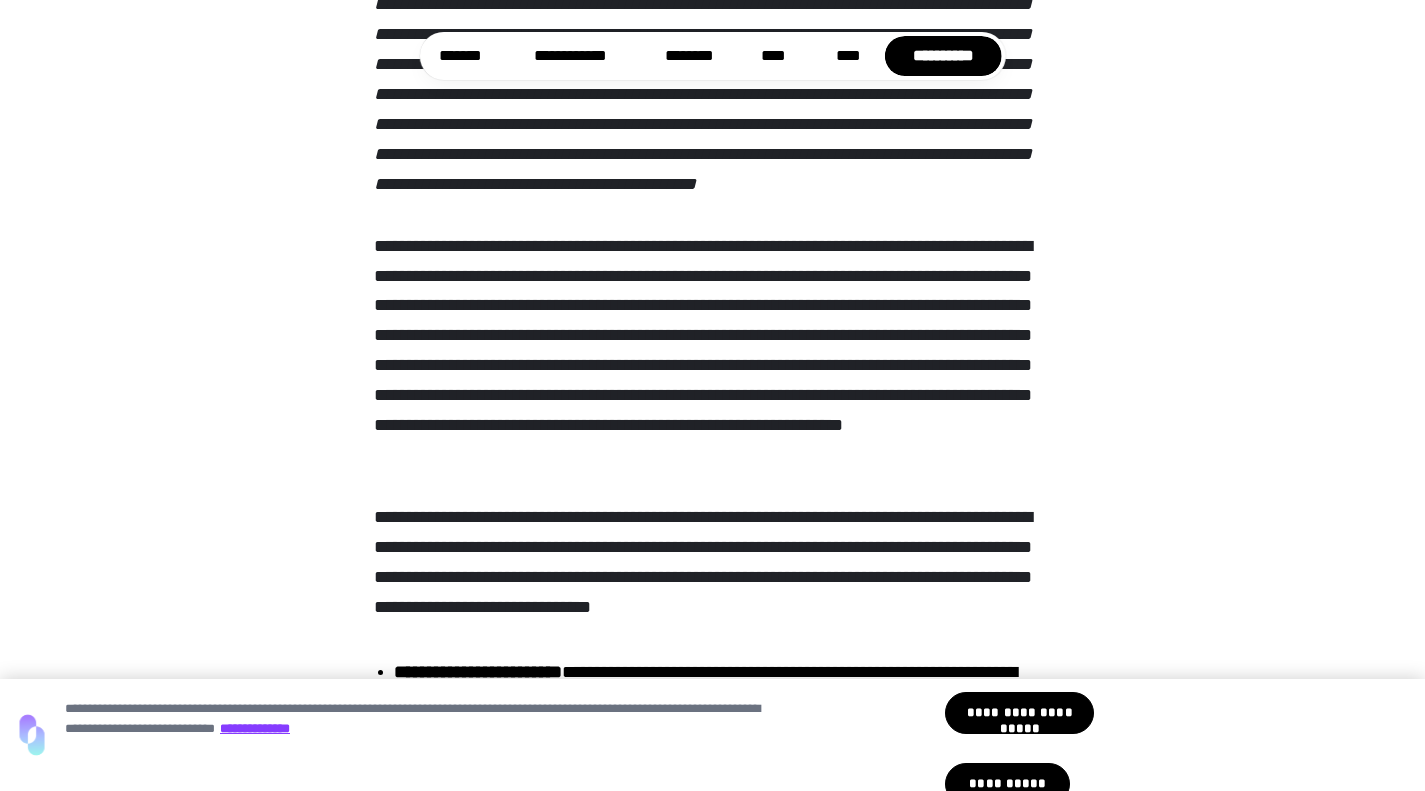 scroll, scrollTop: 579, scrollLeft: 0, axis: vertical 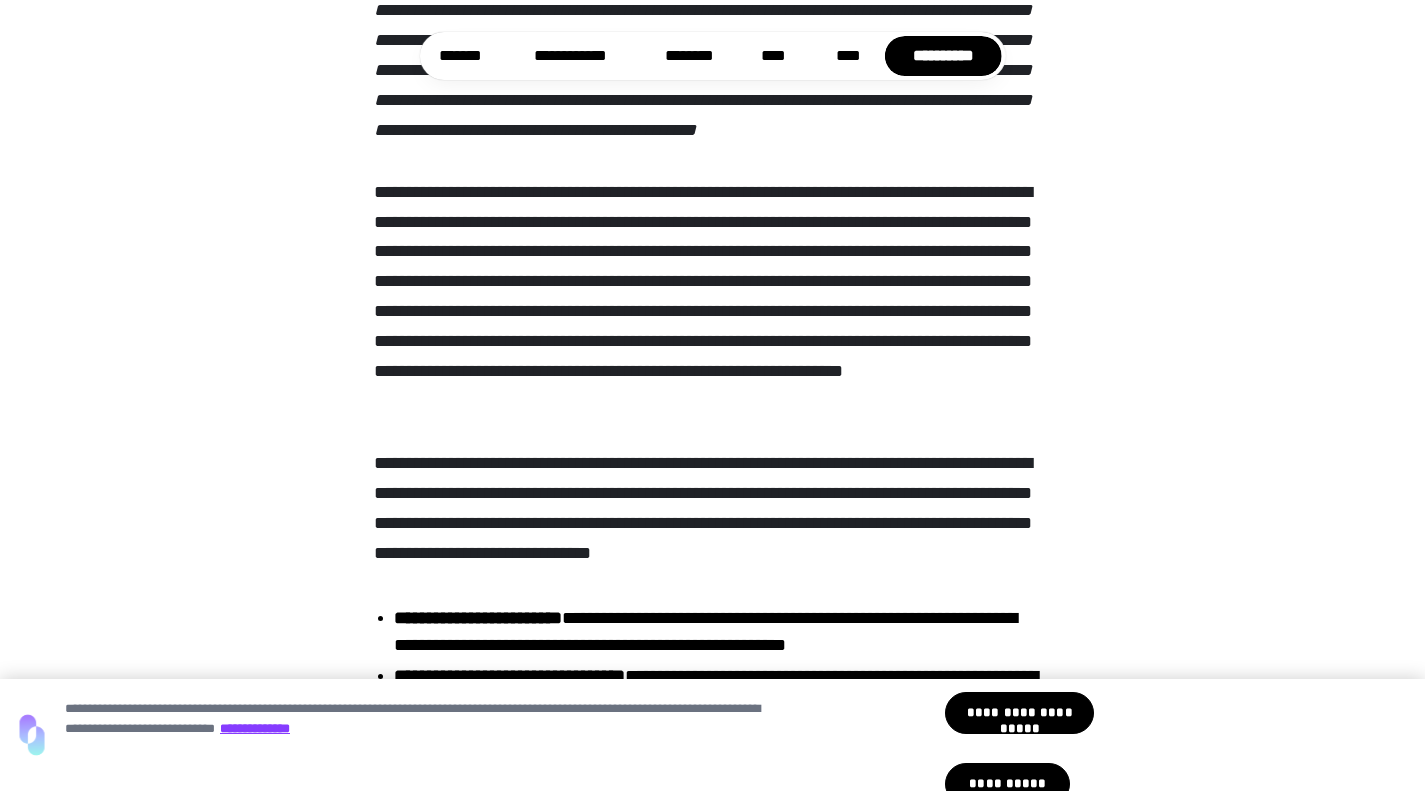 click on "**********" at bounding box center (712, 298) 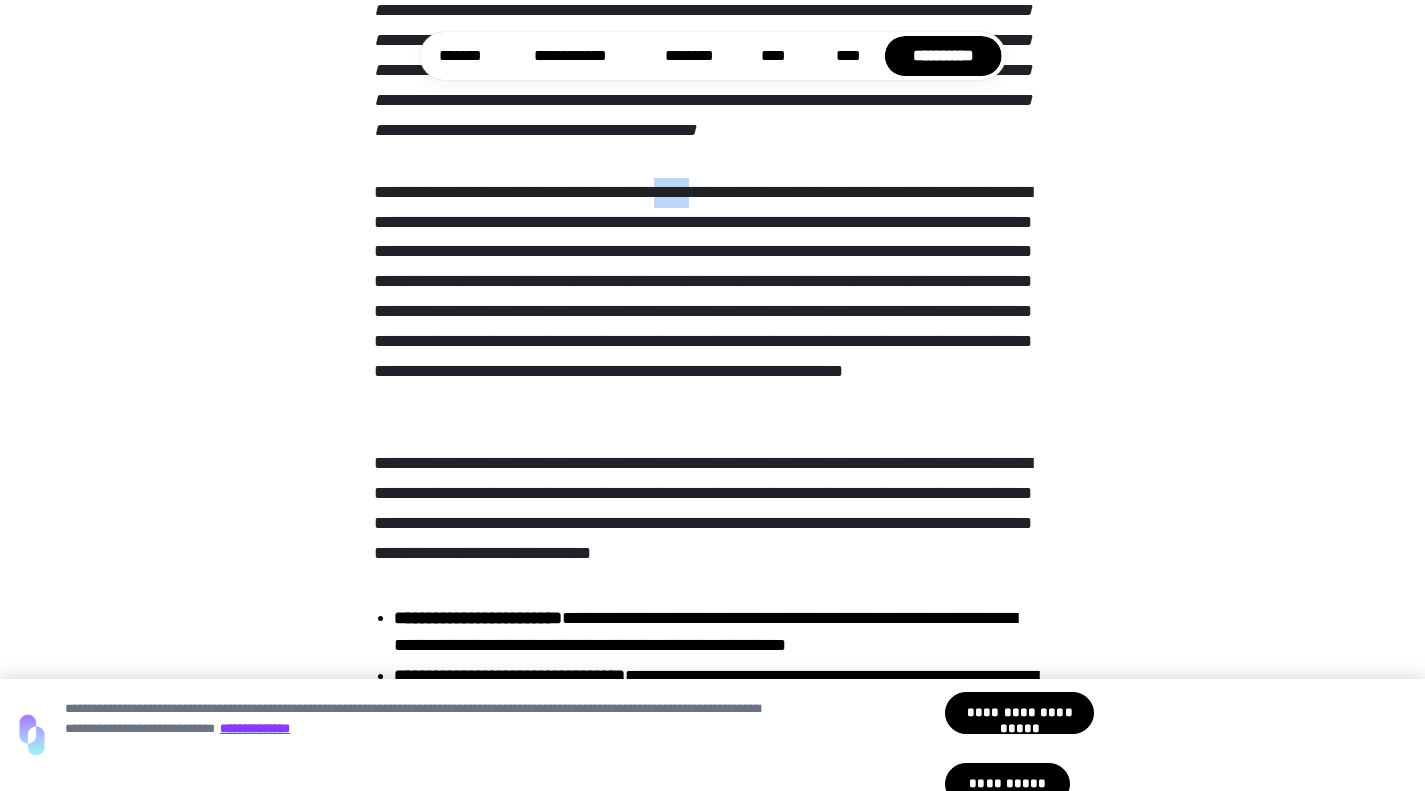 click on "**********" at bounding box center [712, 298] 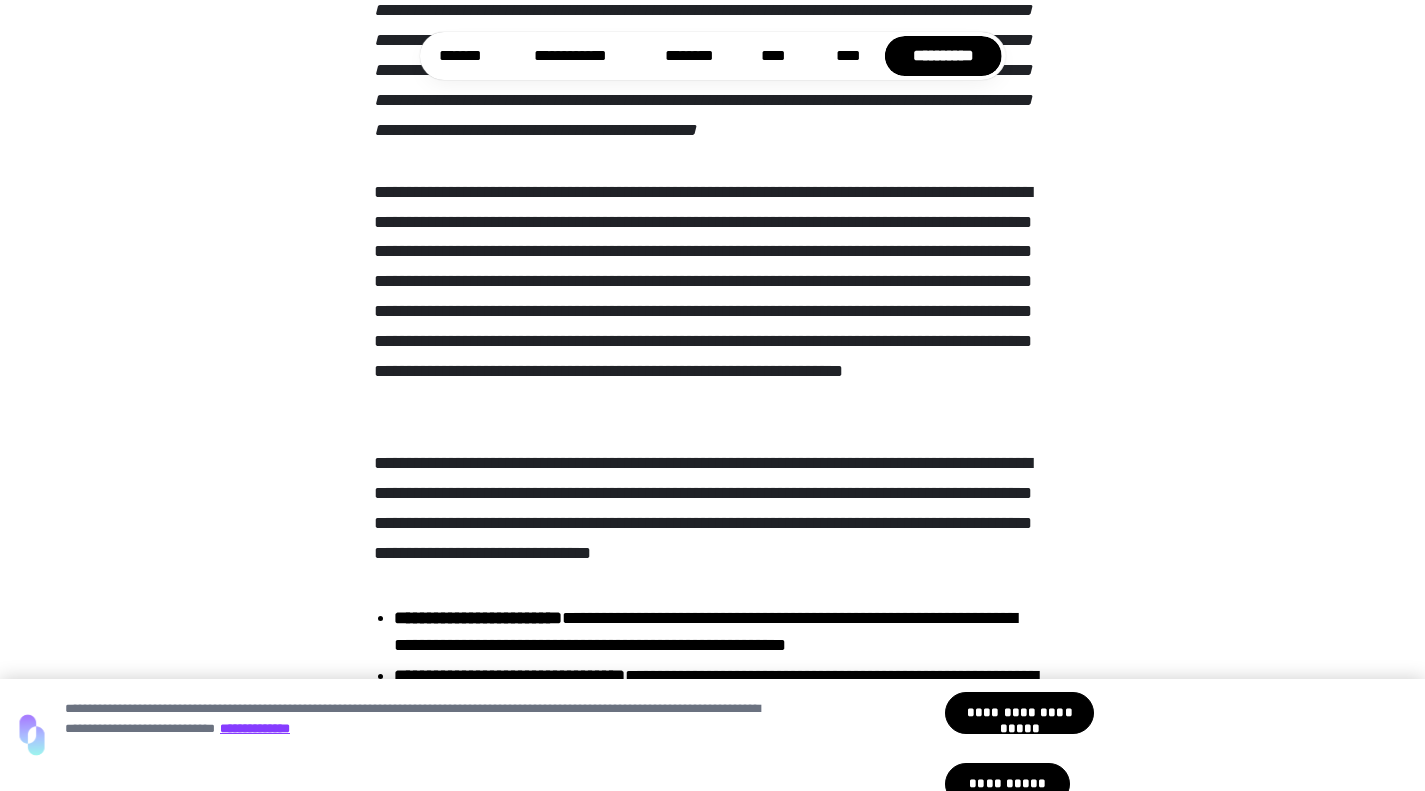 click on "**********" at bounding box center (712, 298) 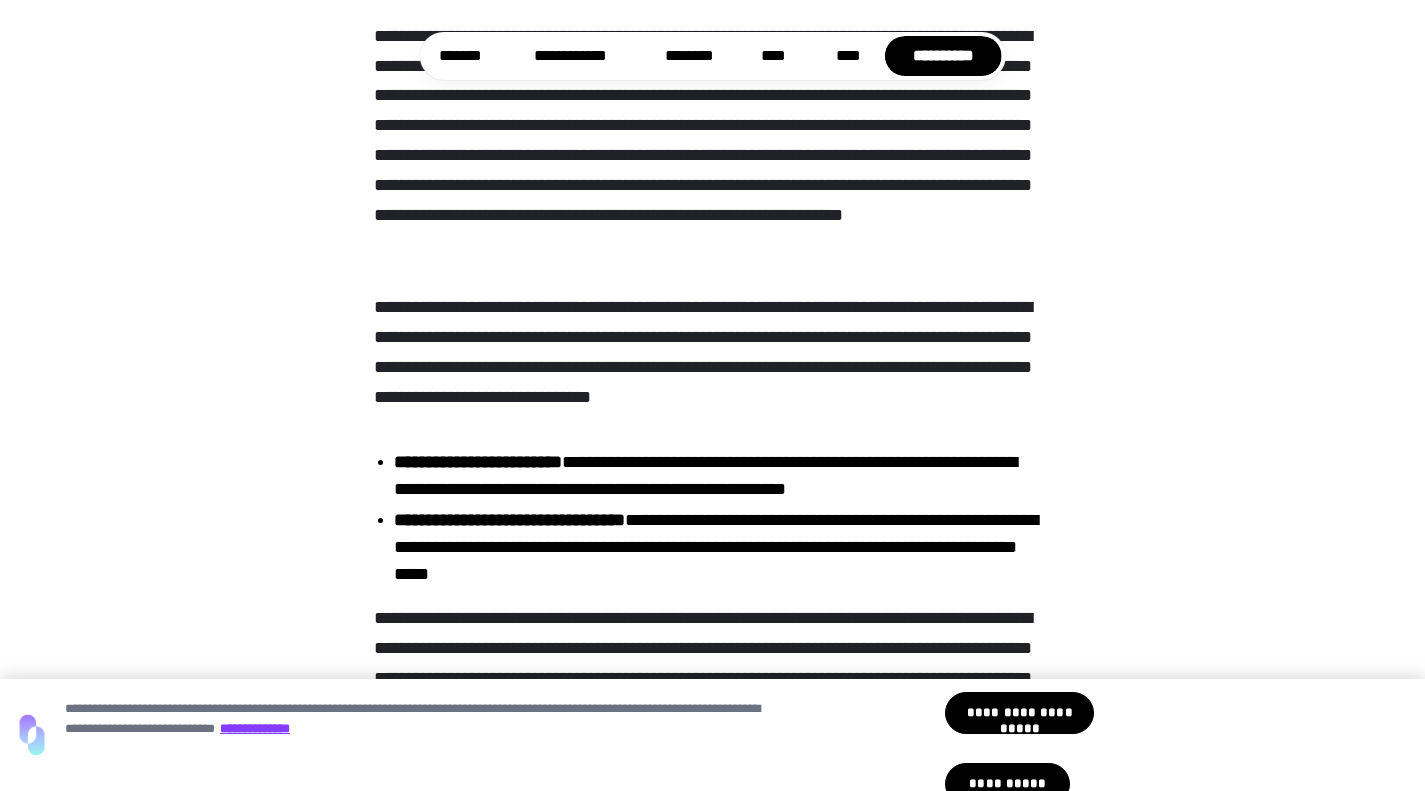 scroll, scrollTop: 737, scrollLeft: 0, axis: vertical 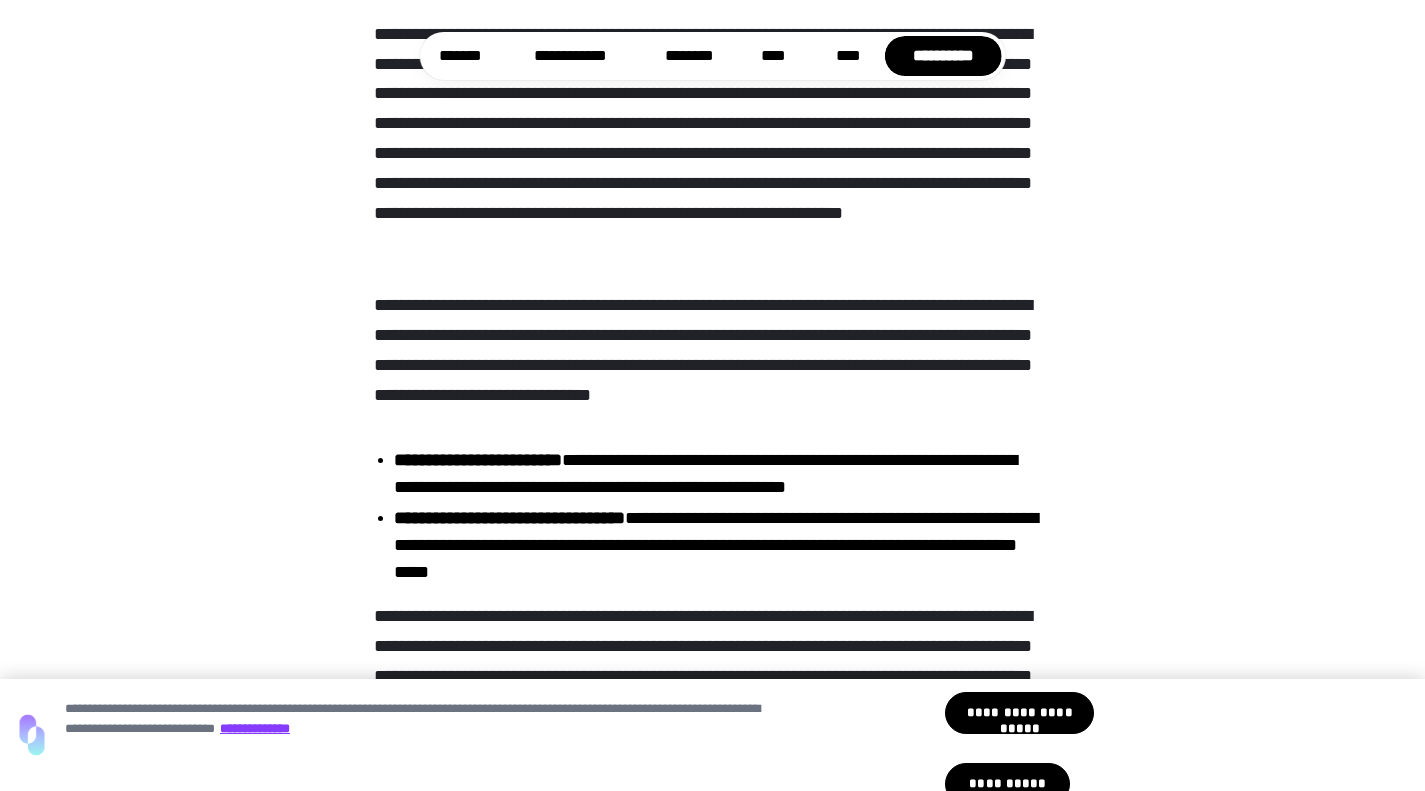 click on "**********" at bounding box center (712, 140) 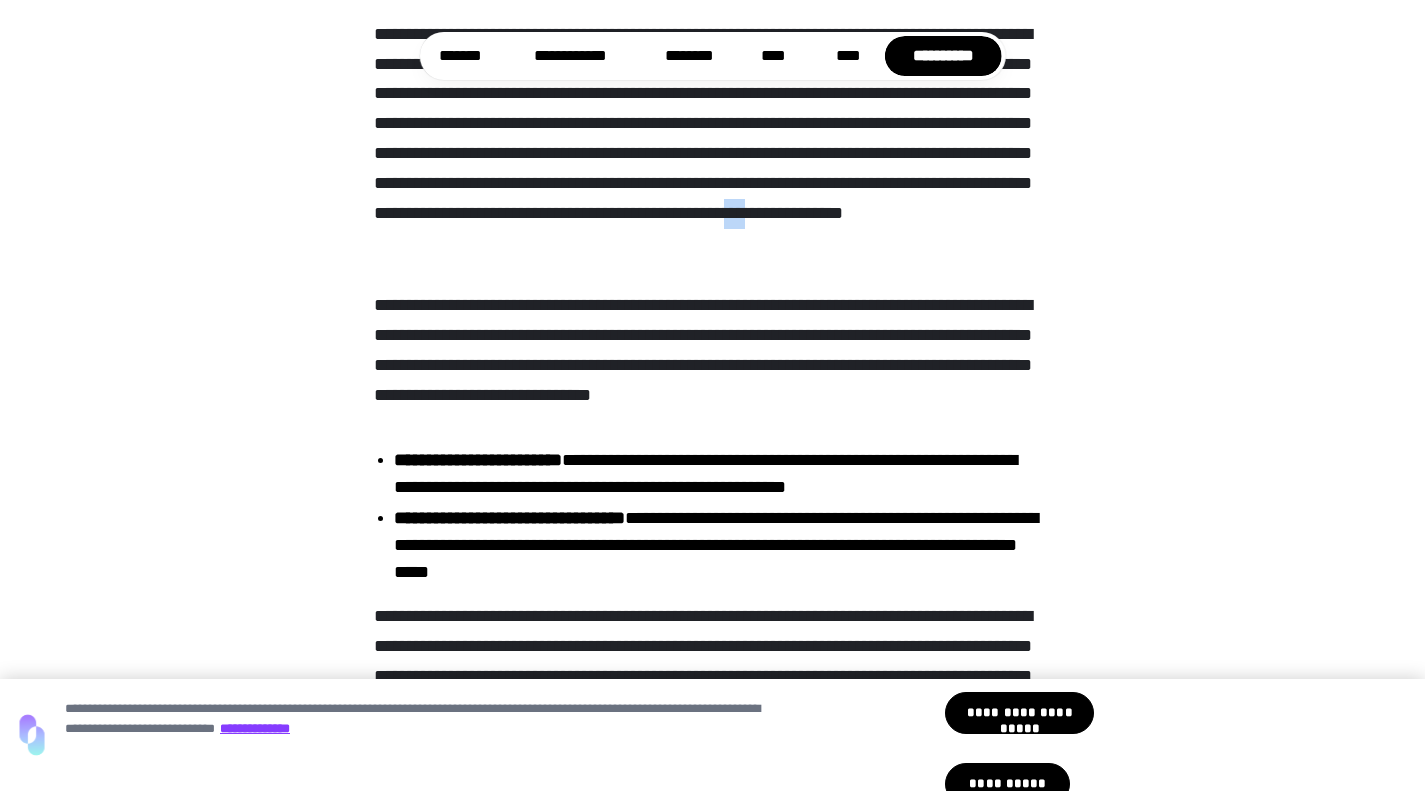 click on "**********" at bounding box center (712, 140) 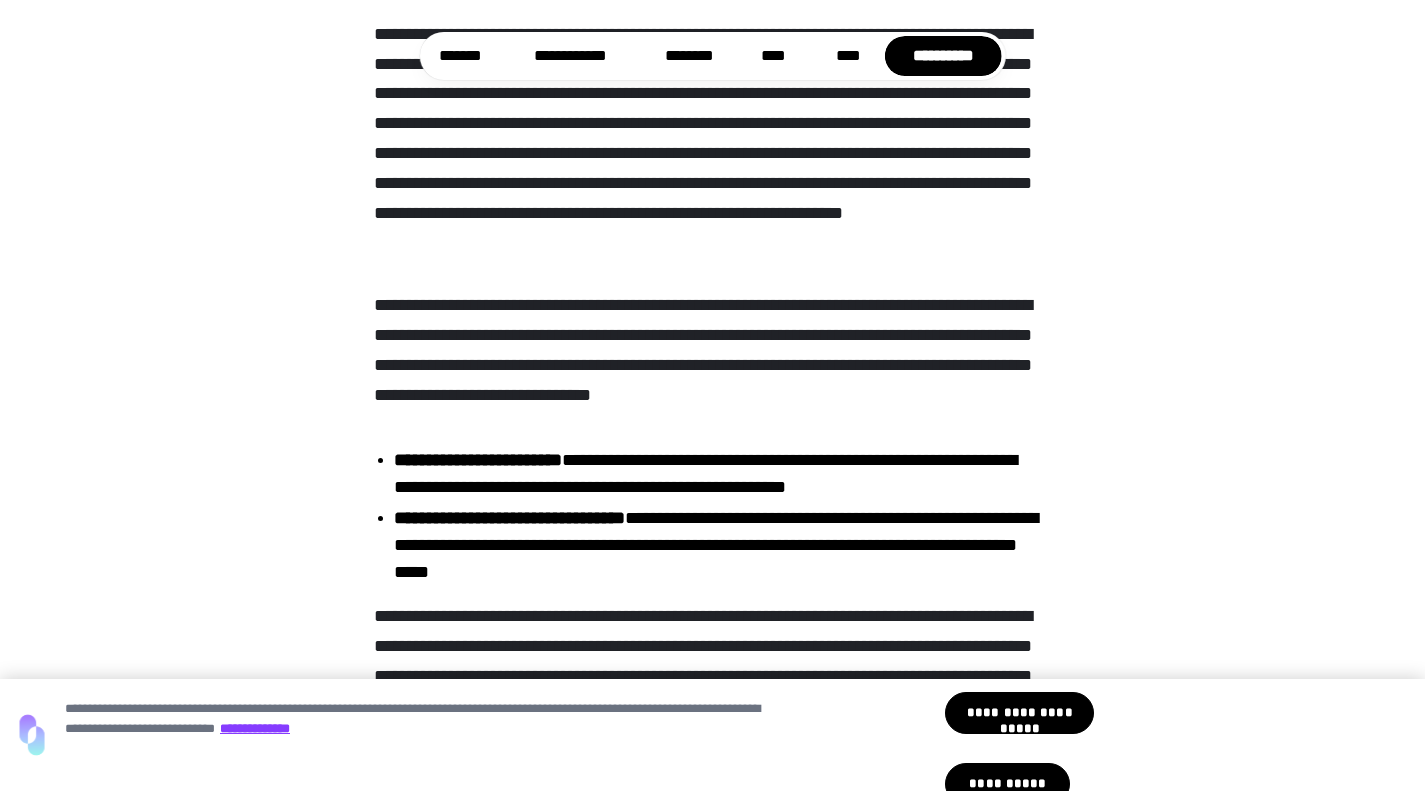 click on "**********" at bounding box center [712, 351] 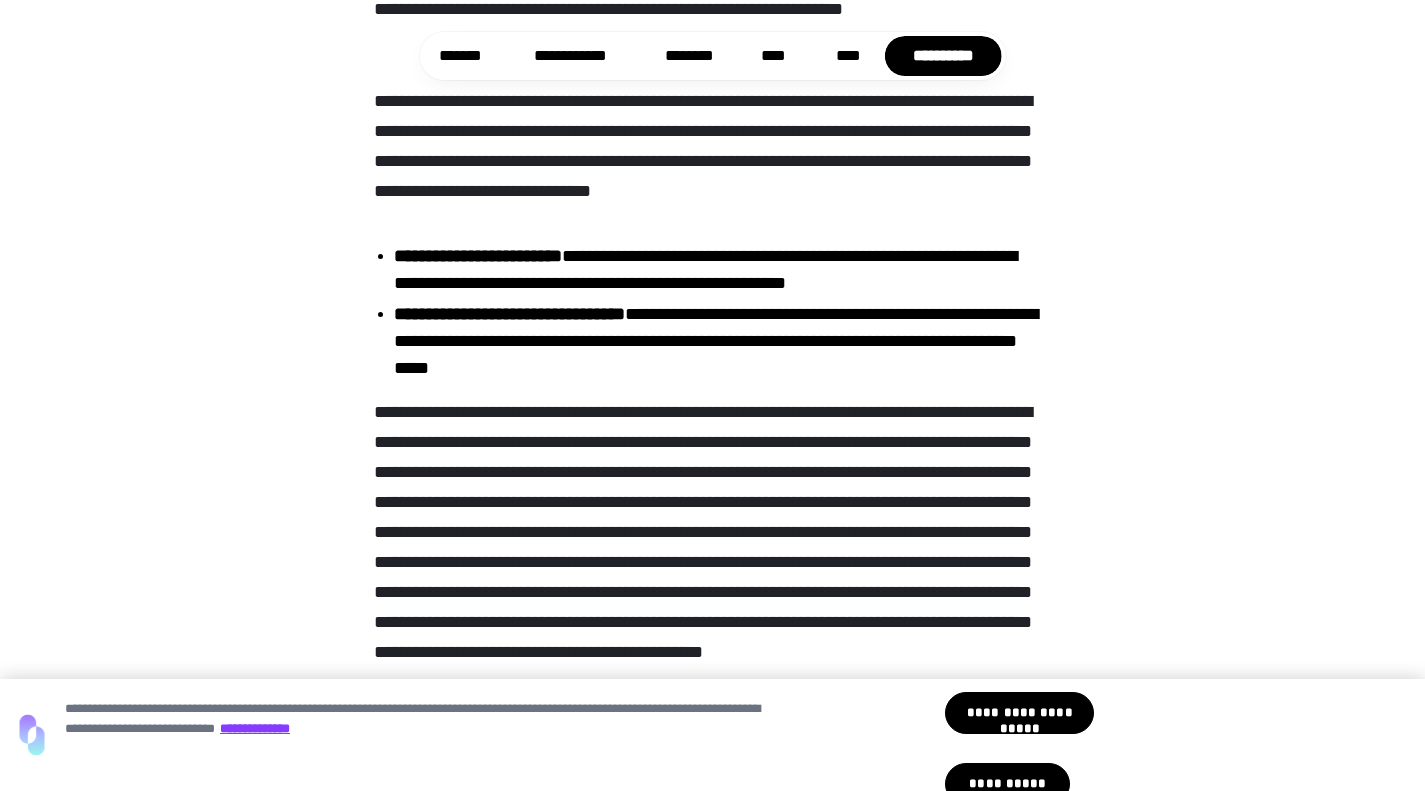 scroll, scrollTop: 942, scrollLeft: 0, axis: vertical 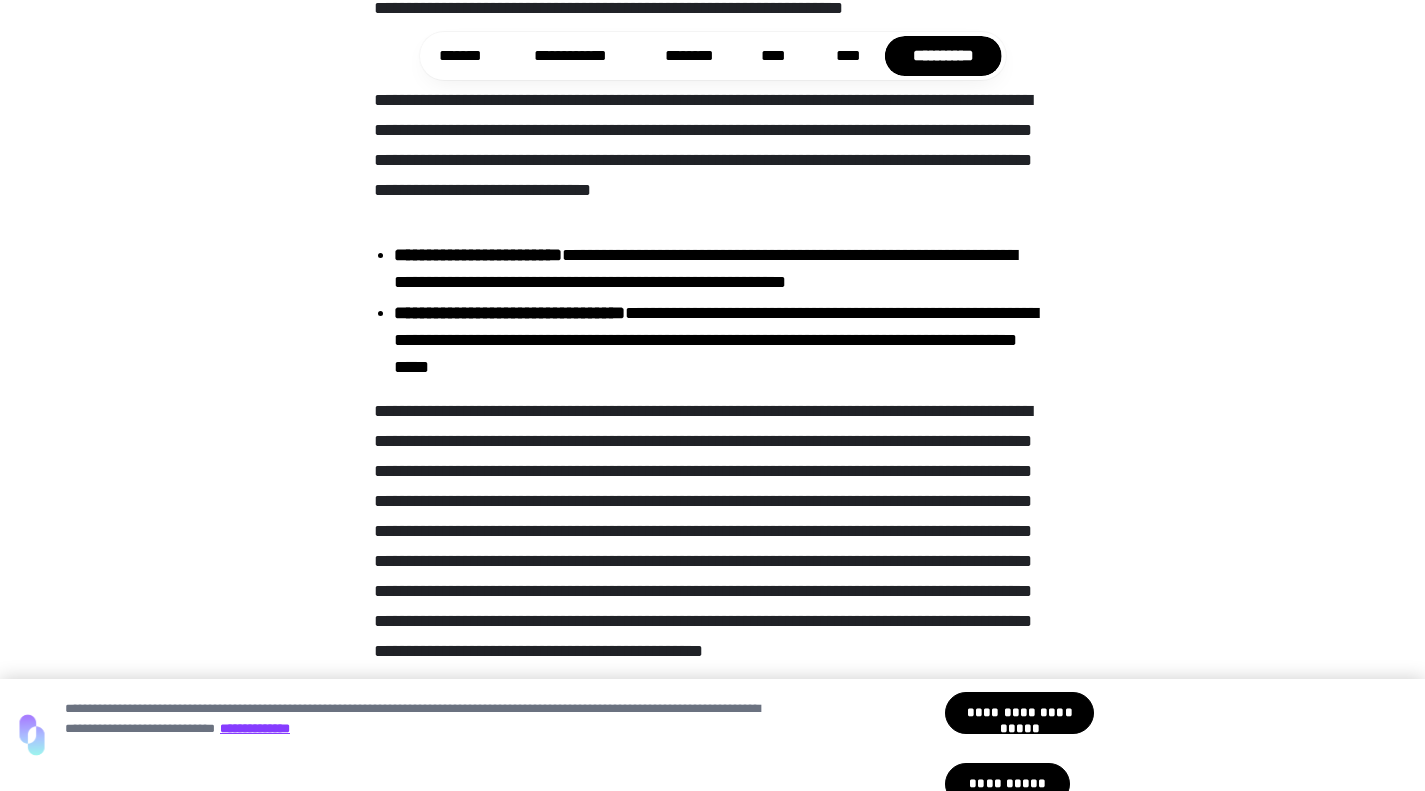 click on "**********" at bounding box center (722, 269) 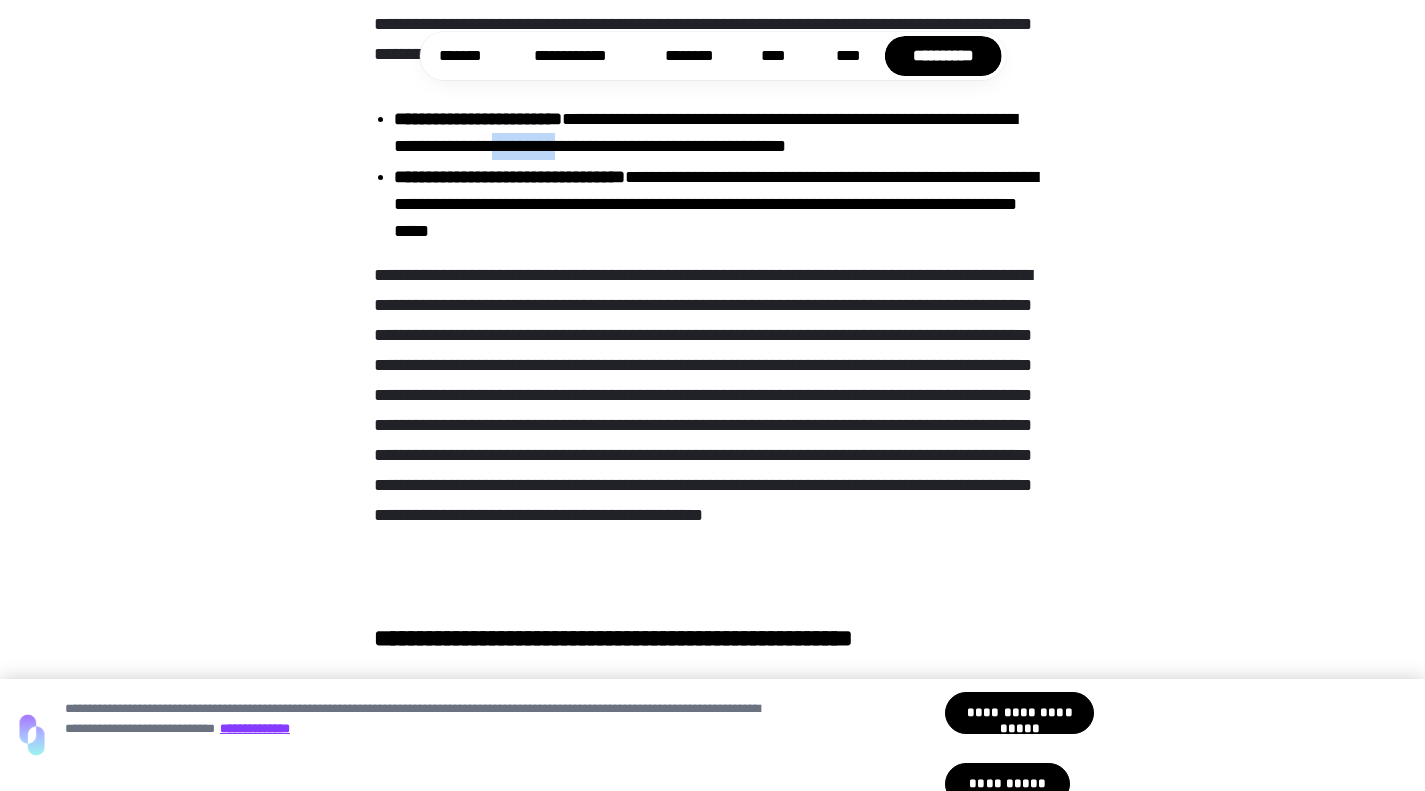 scroll, scrollTop: 1080, scrollLeft: 0, axis: vertical 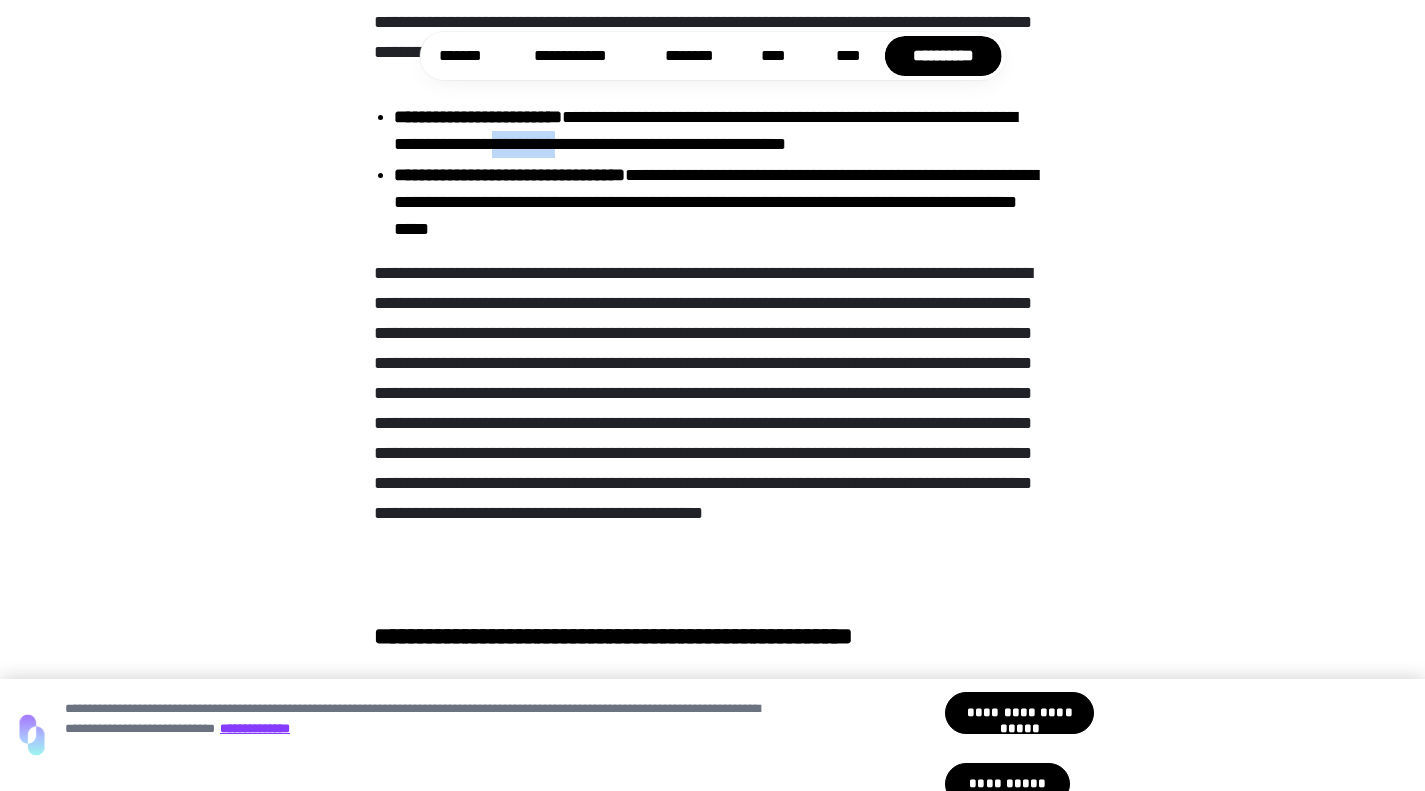 click on "**********" at bounding box center [712, 424] 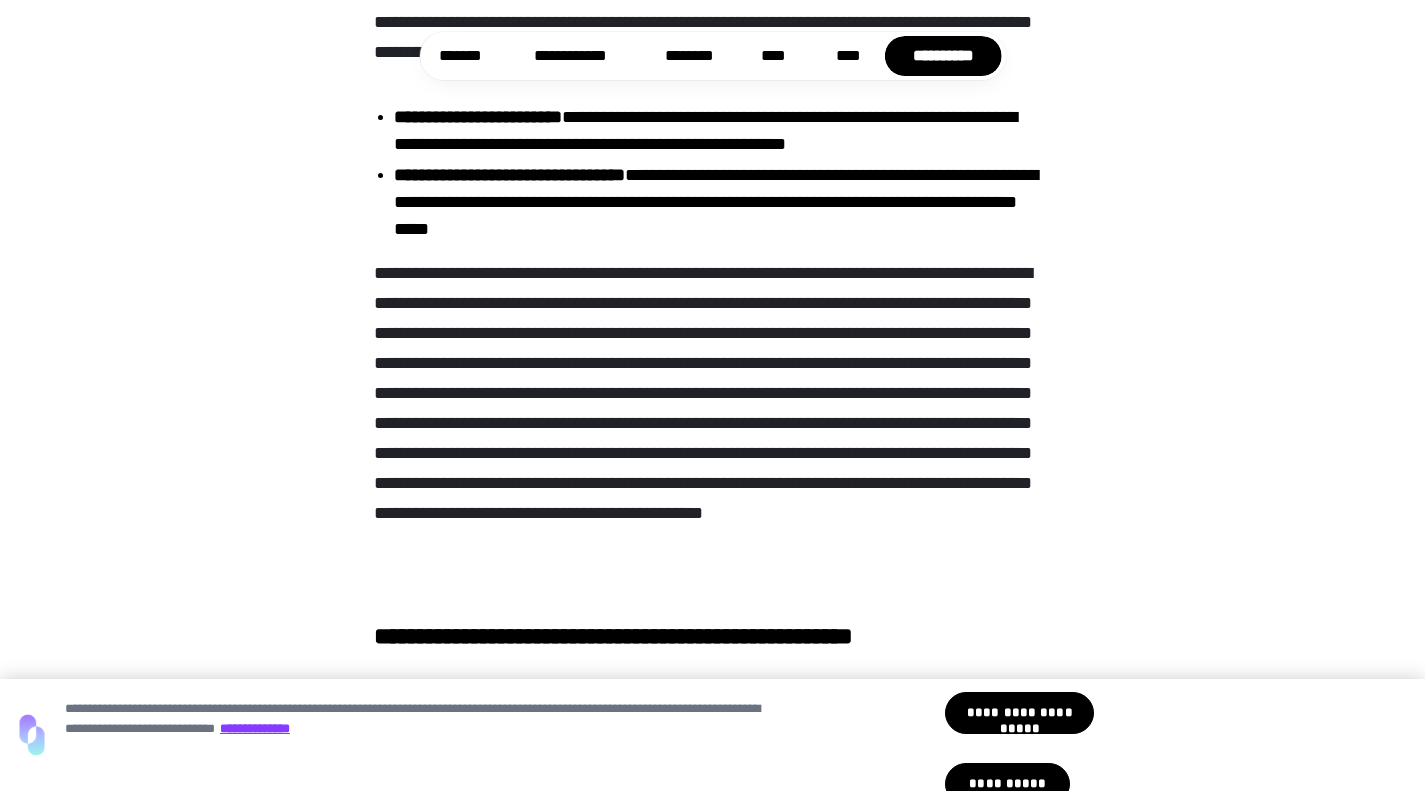 click on "**********" at bounding box center (712, 424) 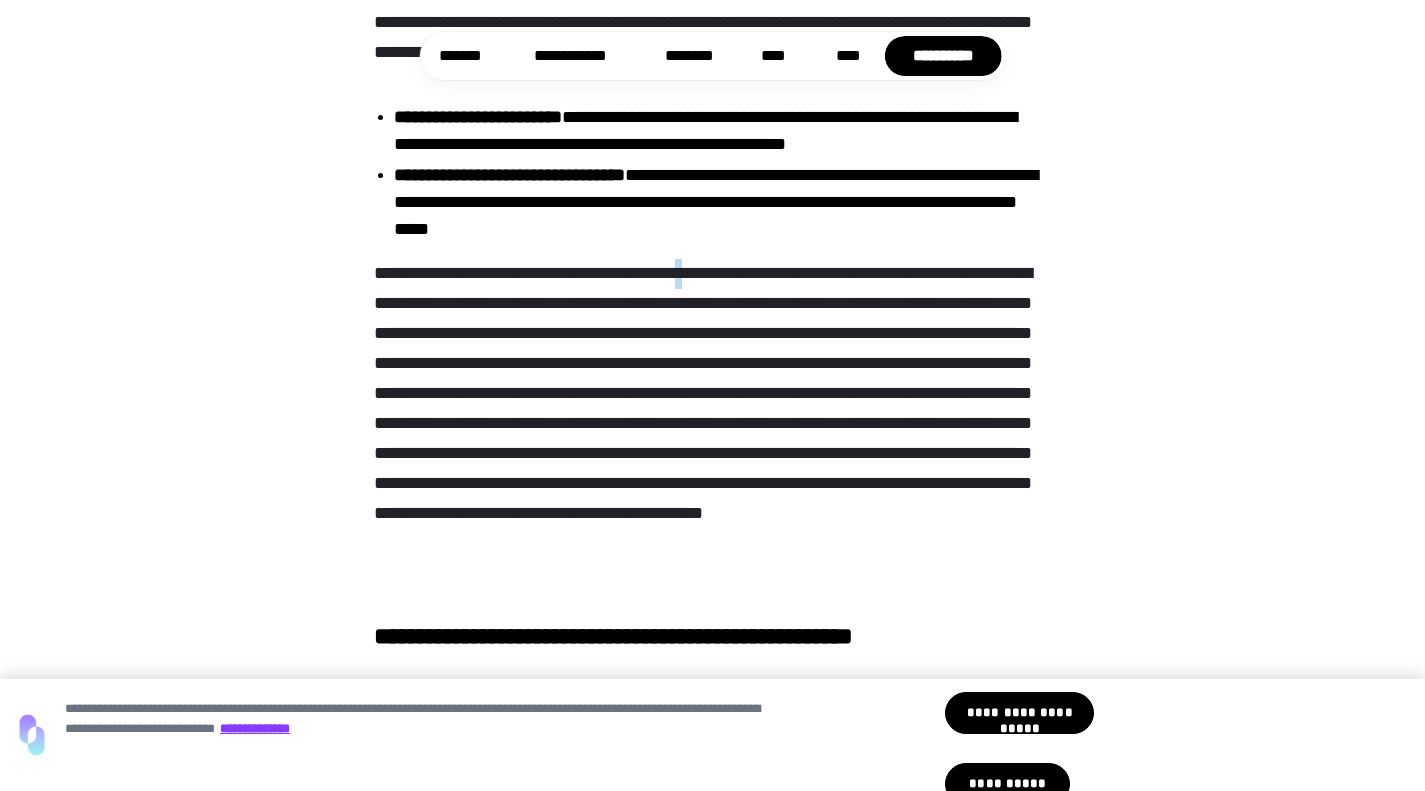 click on "**********" at bounding box center [712, 424] 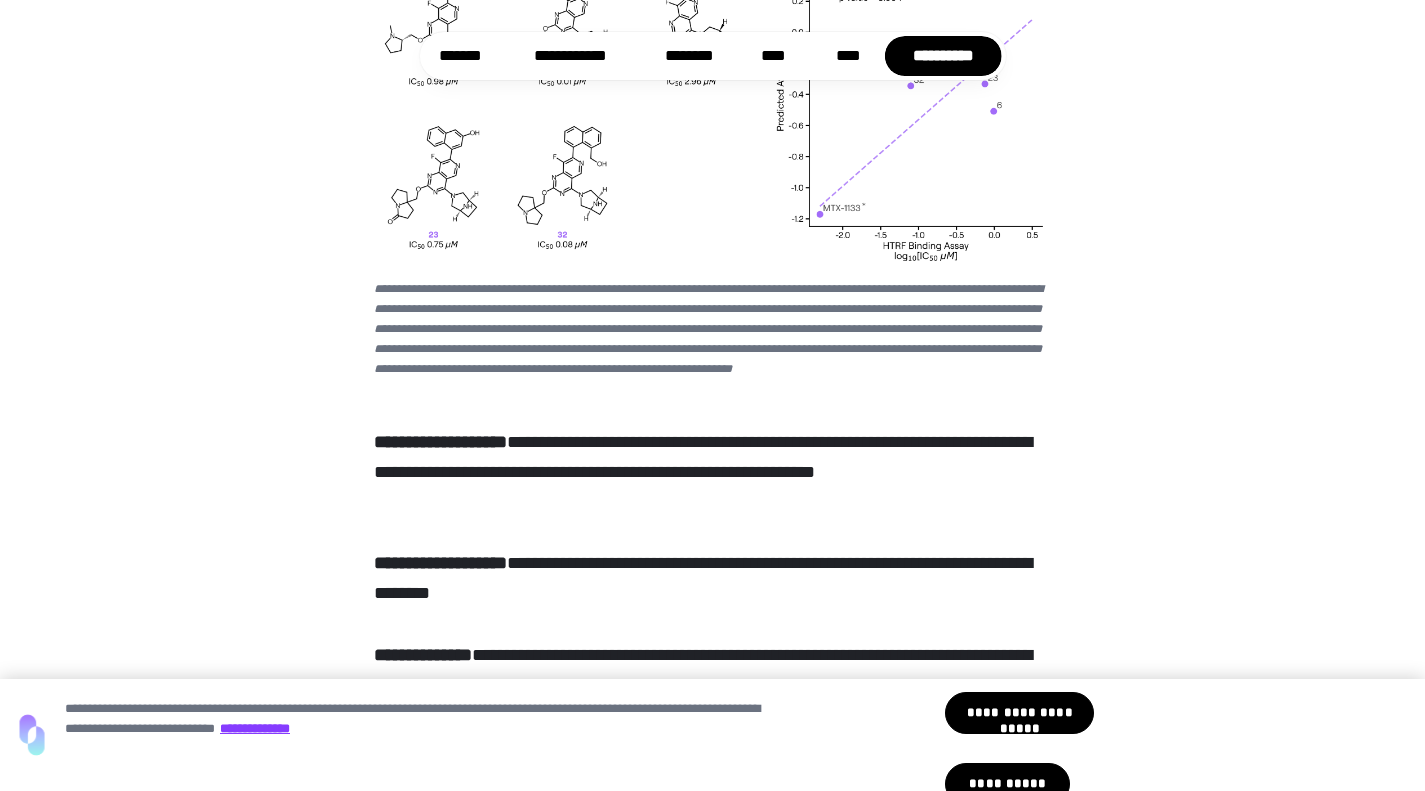 scroll, scrollTop: 2356, scrollLeft: 0, axis: vertical 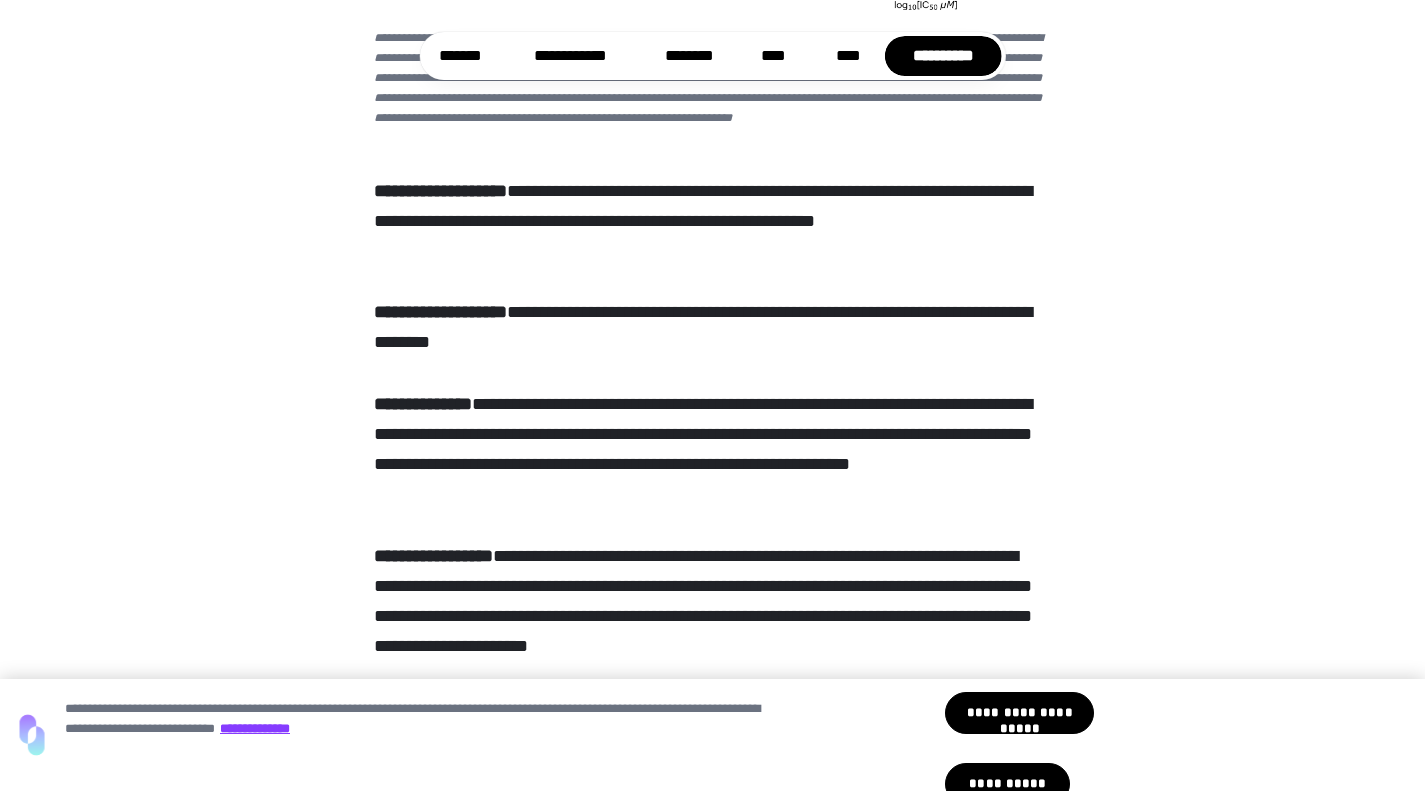 click on "**********" at bounding box center [712, 222] 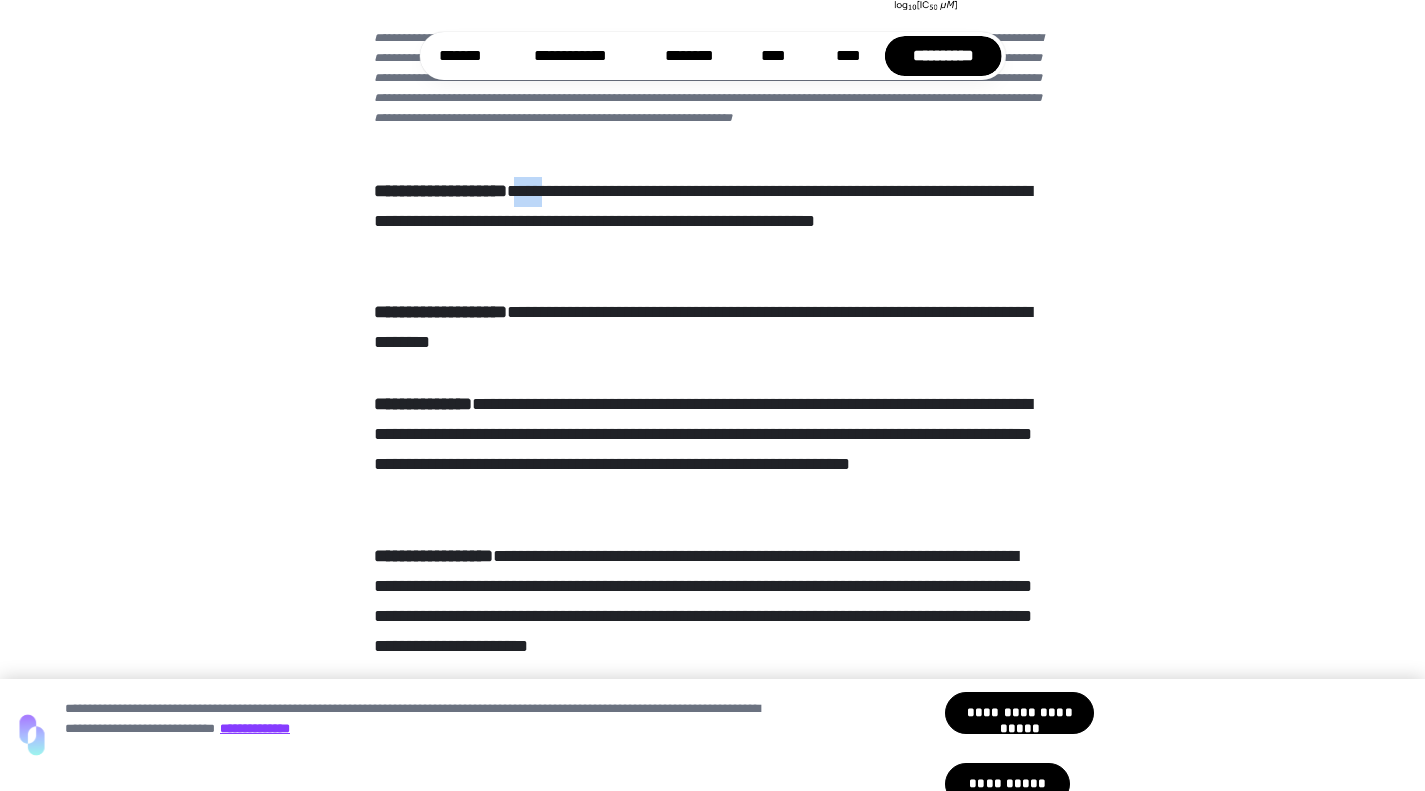 click on "**********" at bounding box center [712, 222] 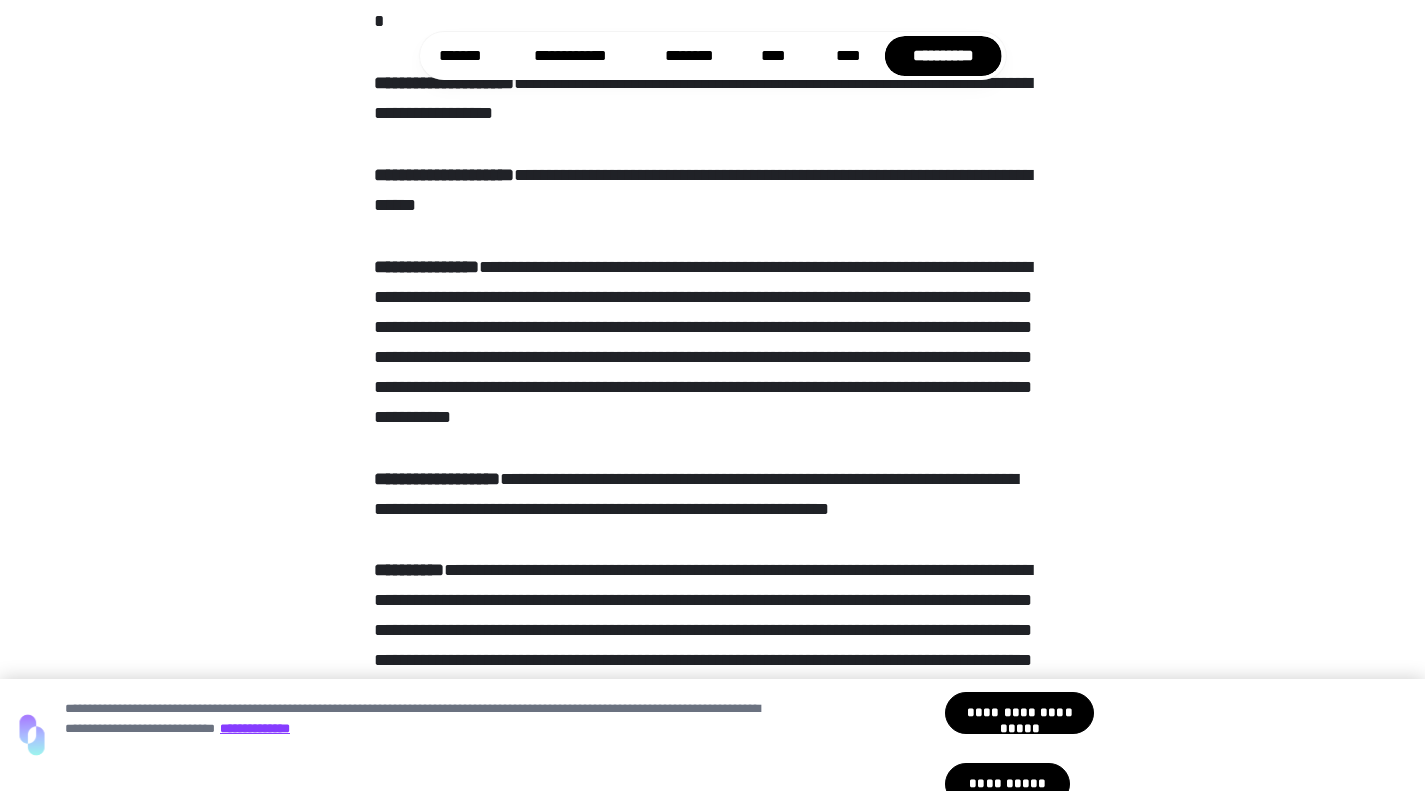 scroll, scrollTop: 4267, scrollLeft: 0, axis: vertical 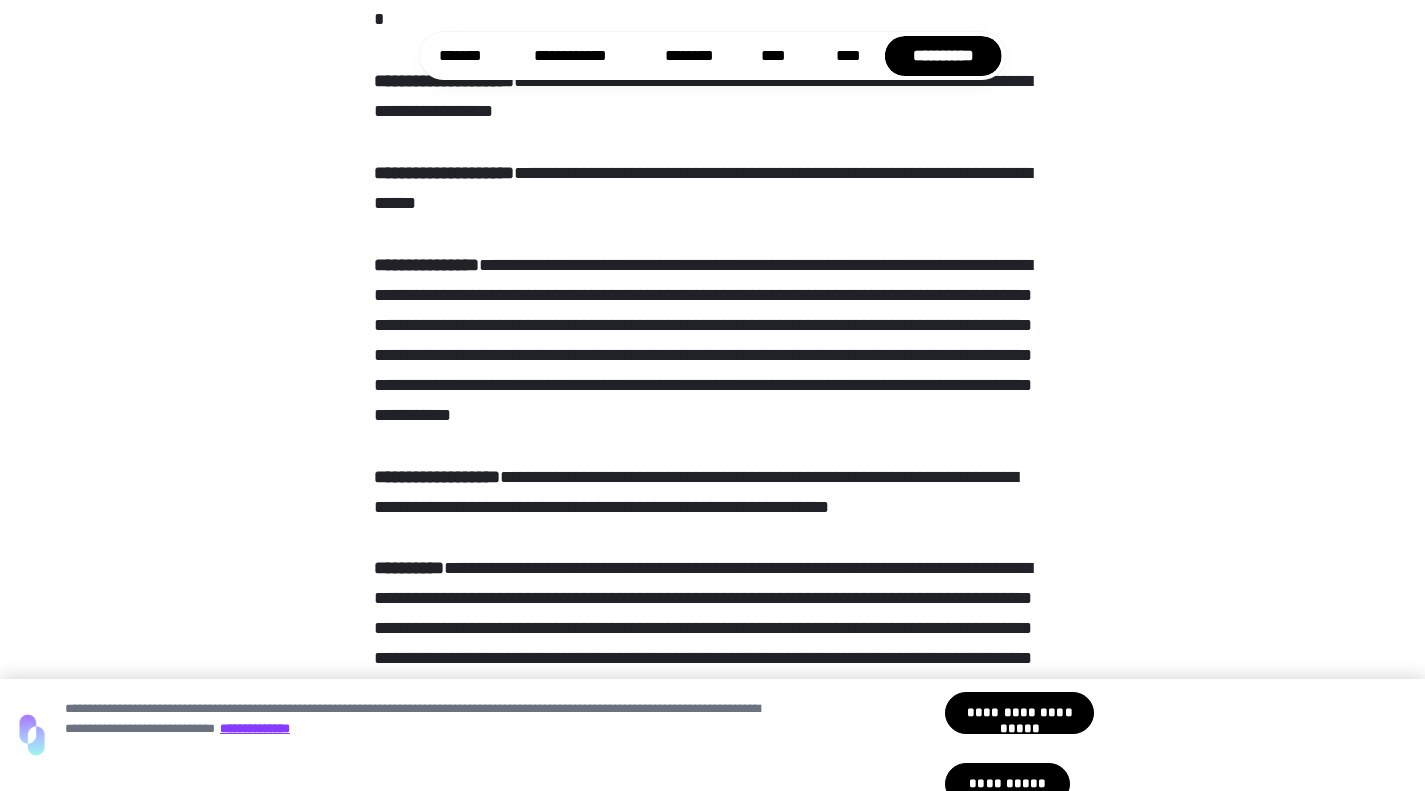 click on "**********" at bounding box center (712, 97) 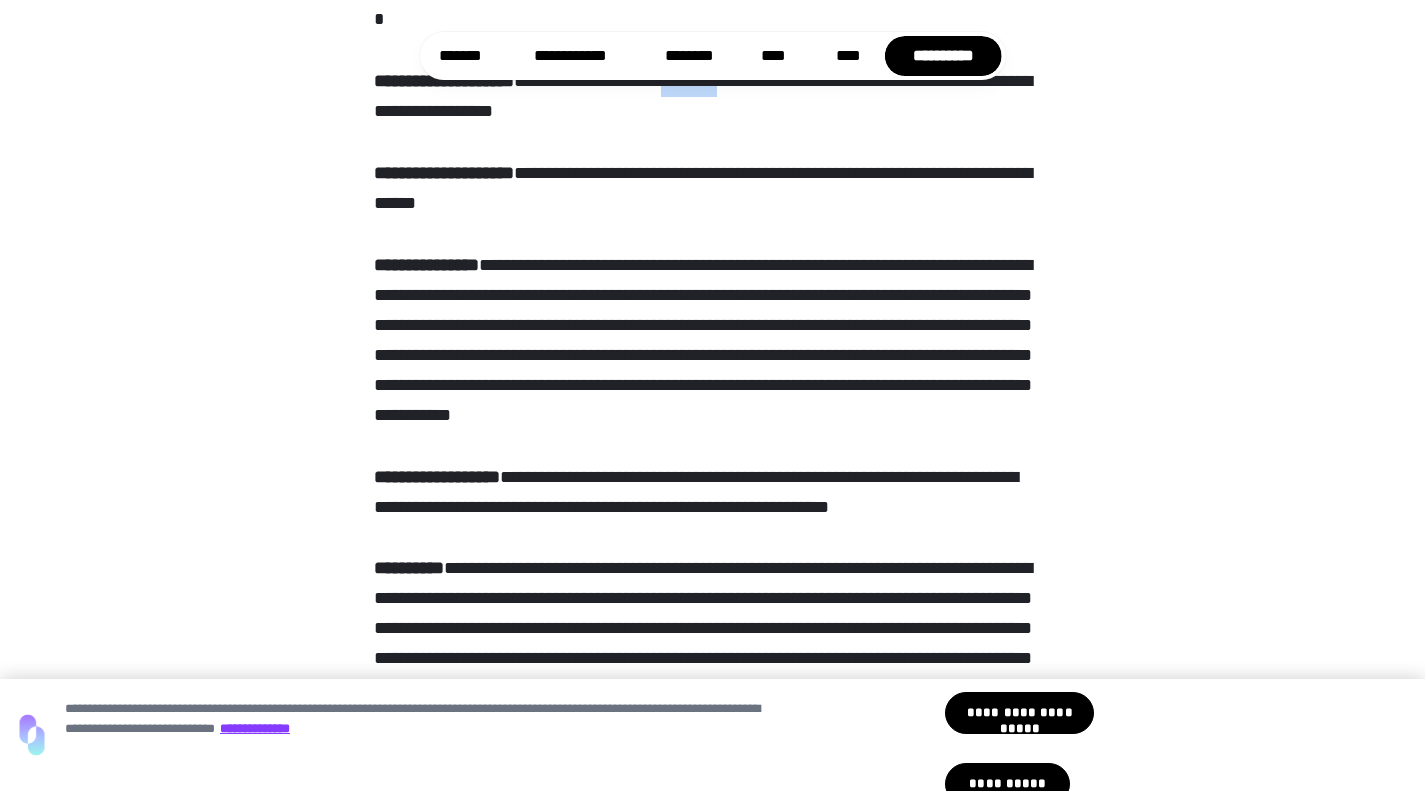 click on "**********" at bounding box center [712, 97] 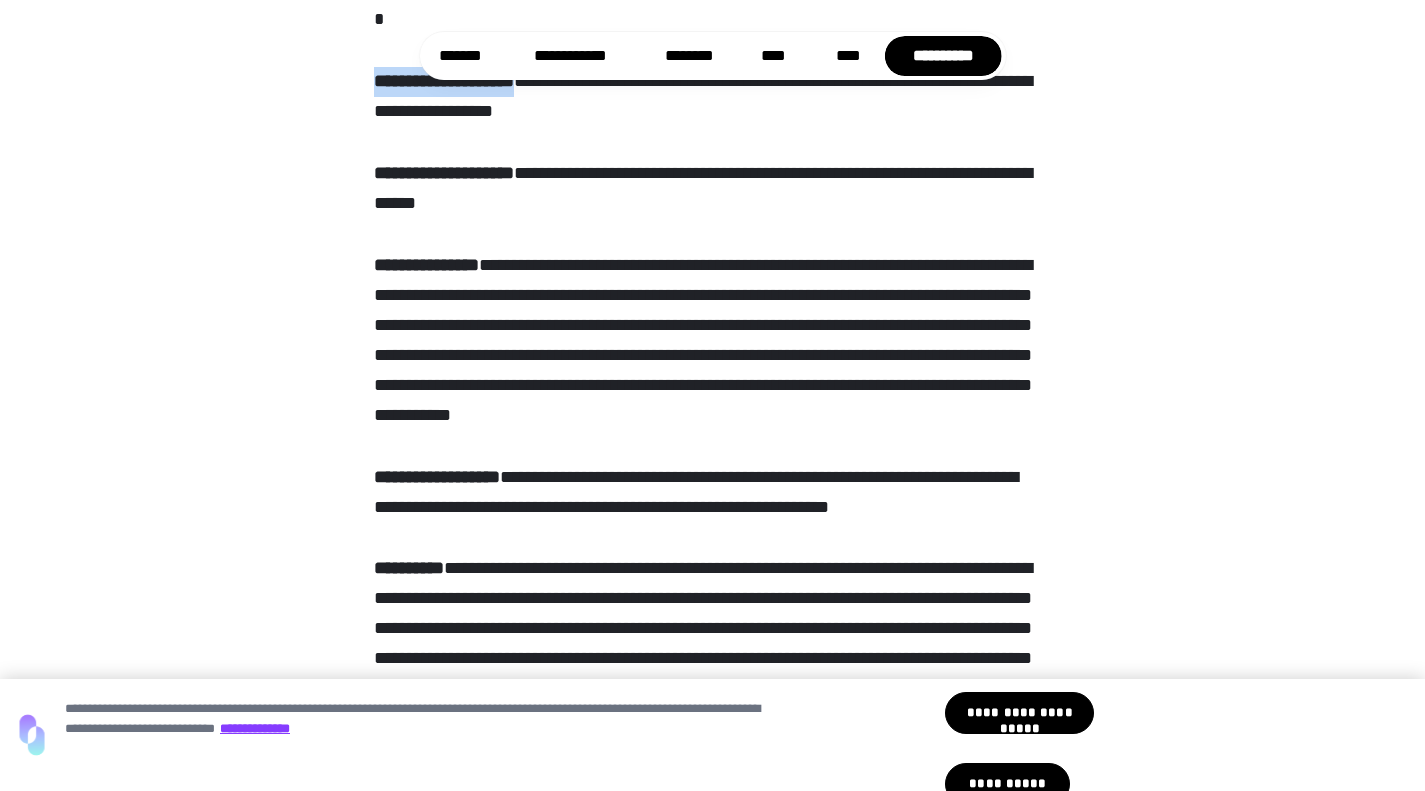 click on "**********" at bounding box center (712, 97) 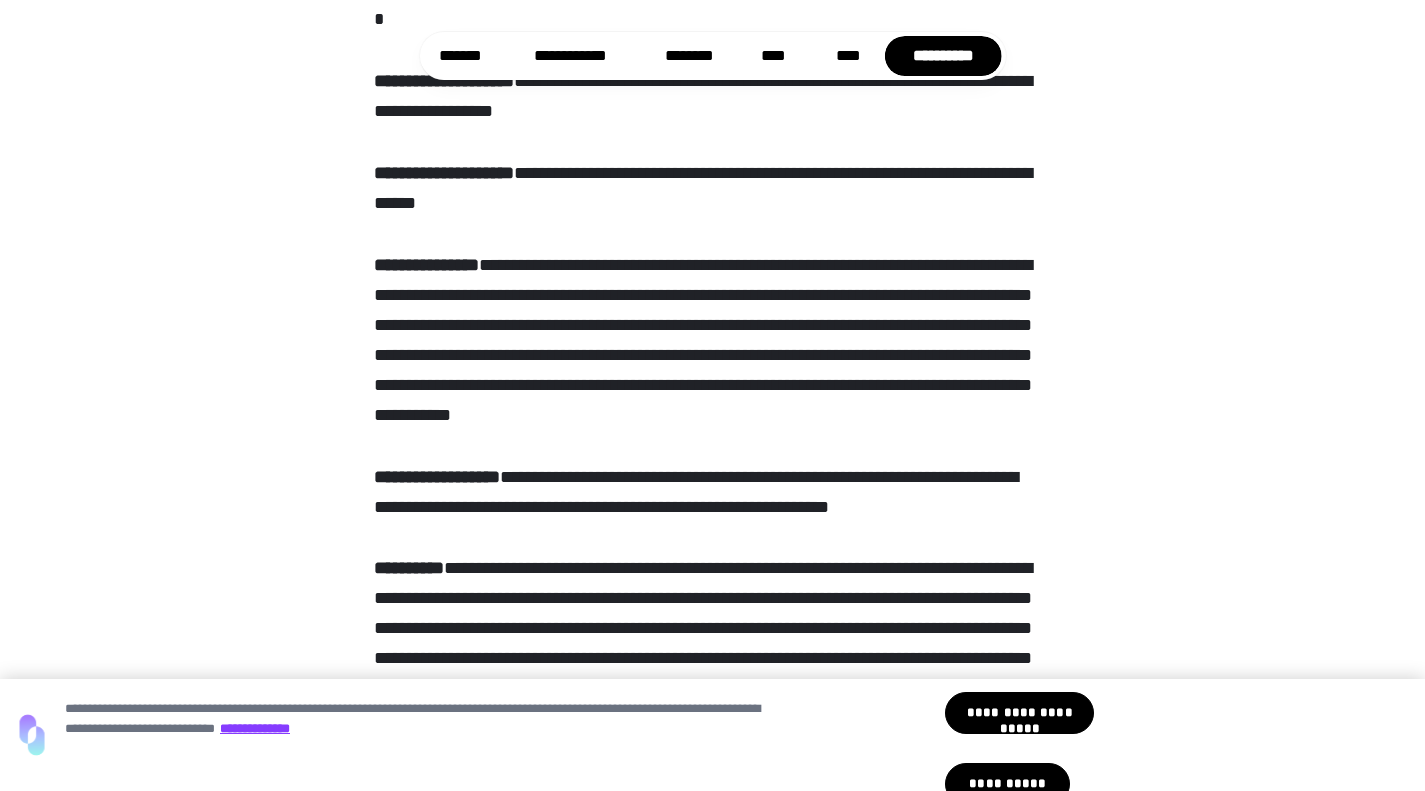 click on "**********" at bounding box center (712, 3388) 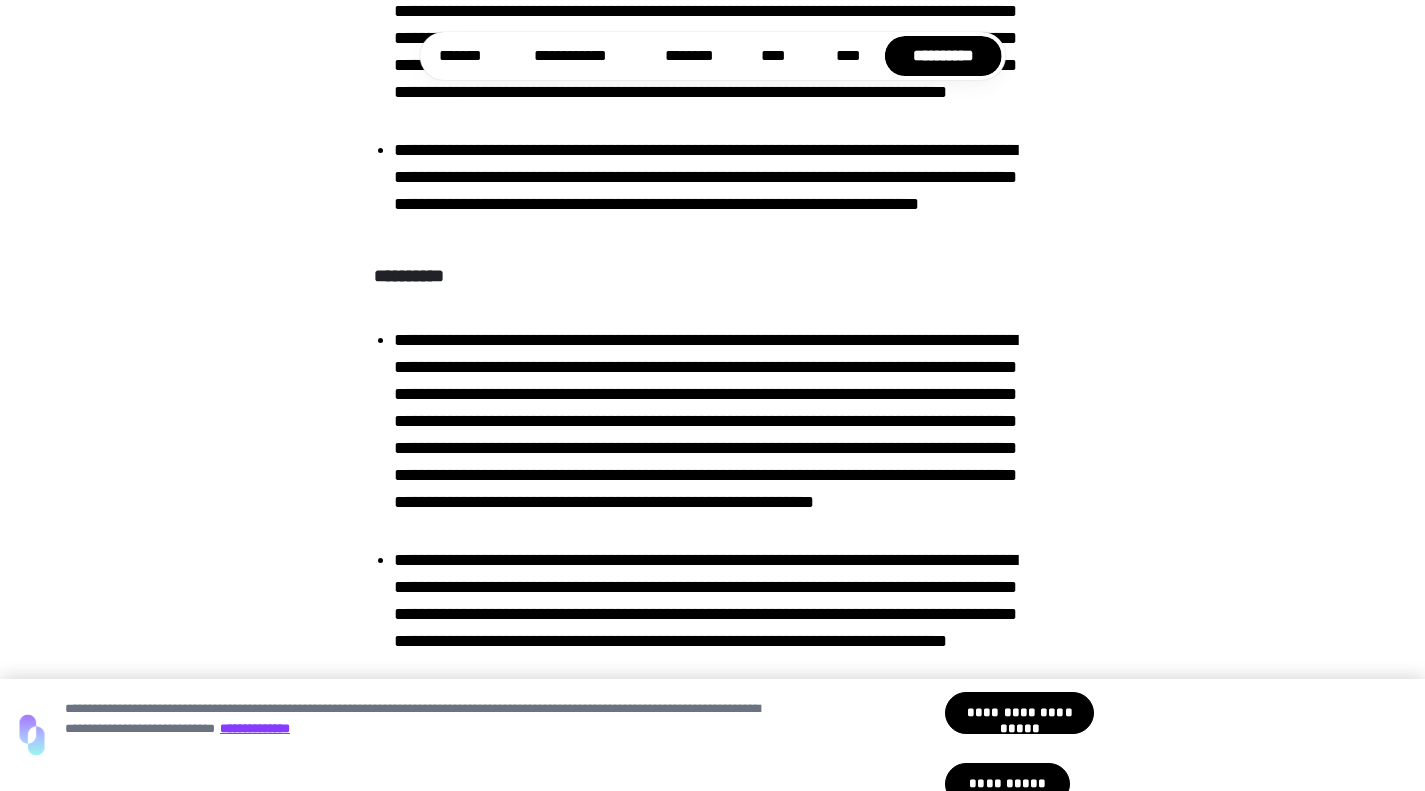 scroll, scrollTop: 11762, scrollLeft: 0, axis: vertical 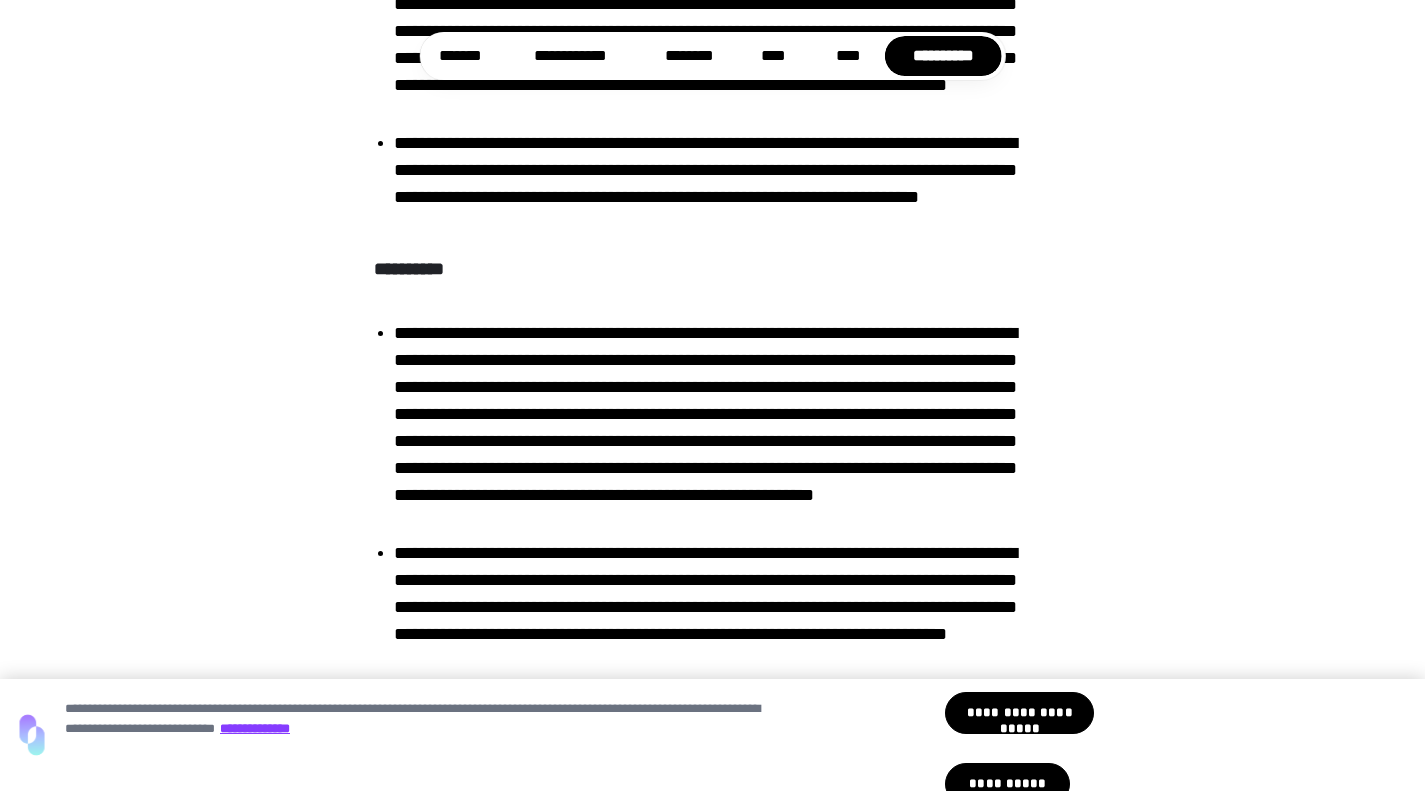 click on "**********" at bounding box center [722, 428] 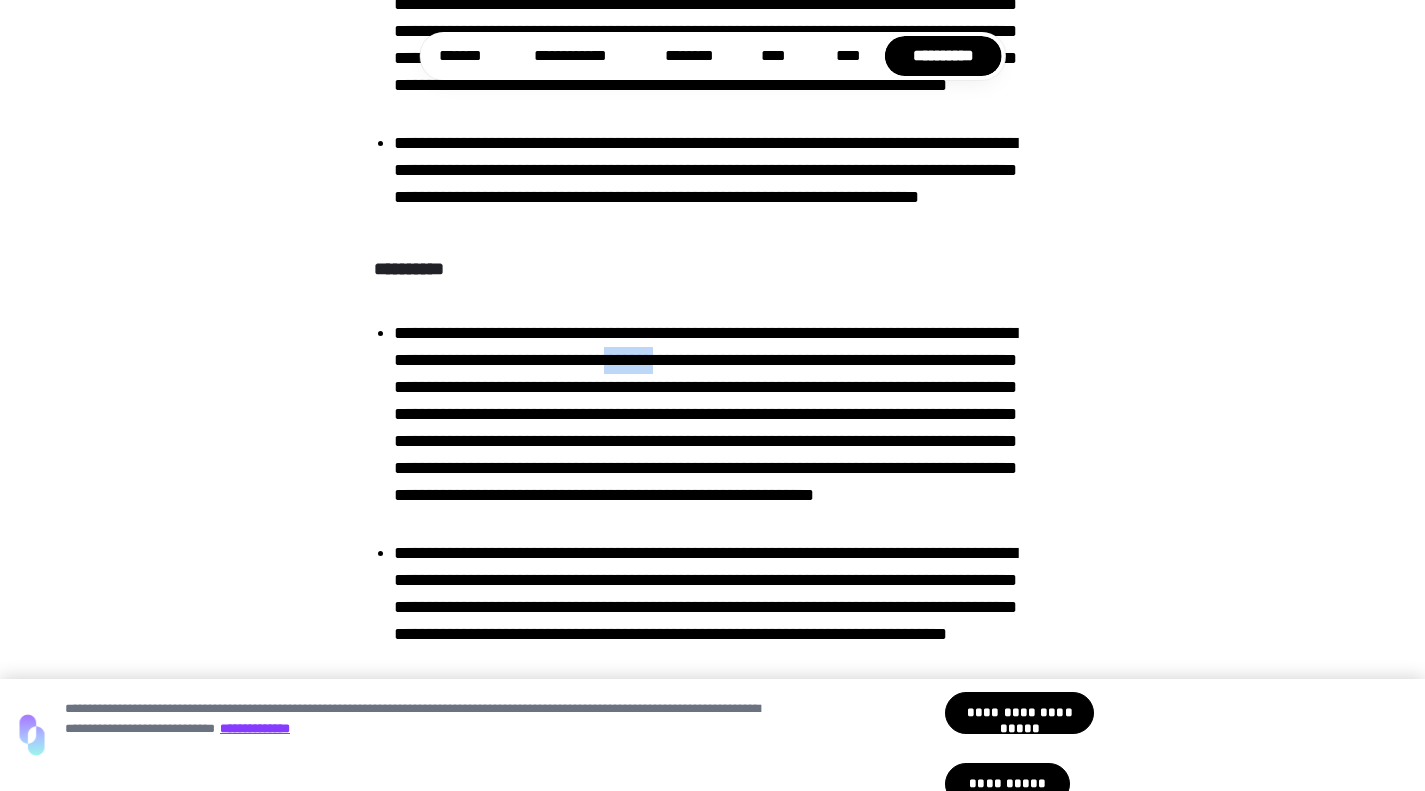 click on "**********" at bounding box center [722, 428] 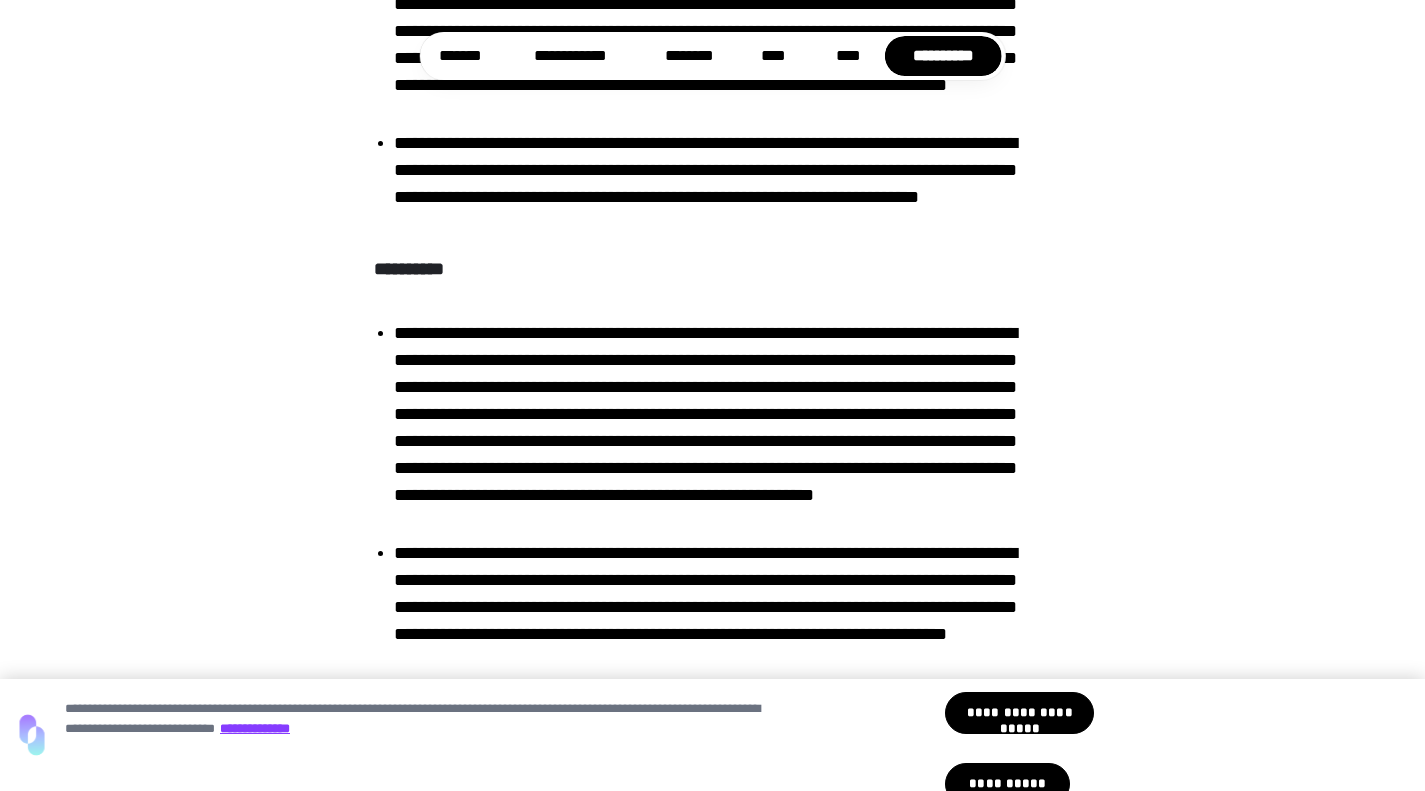 click on "**********" at bounding box center (722, 428) 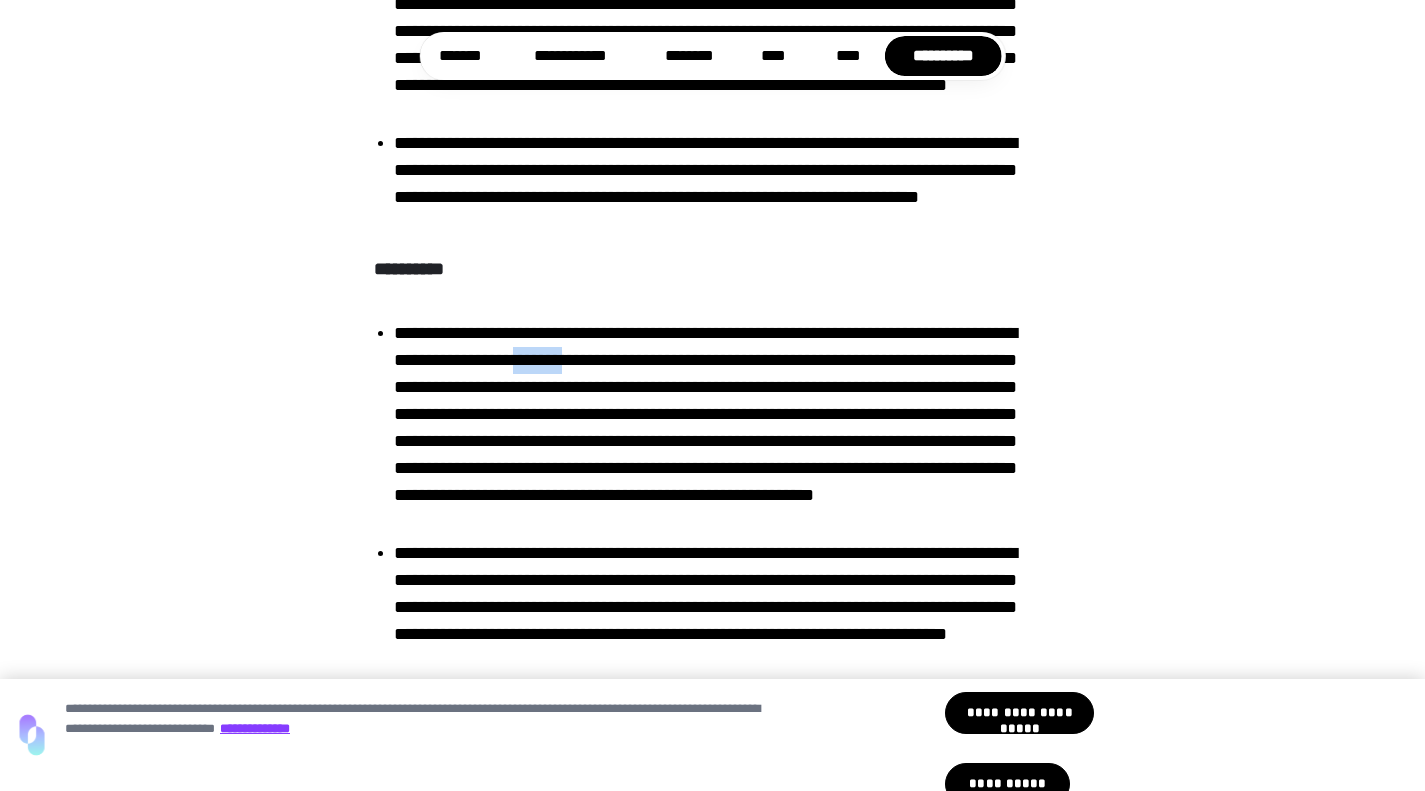 click on "**********" at bounding box center (722, 428) 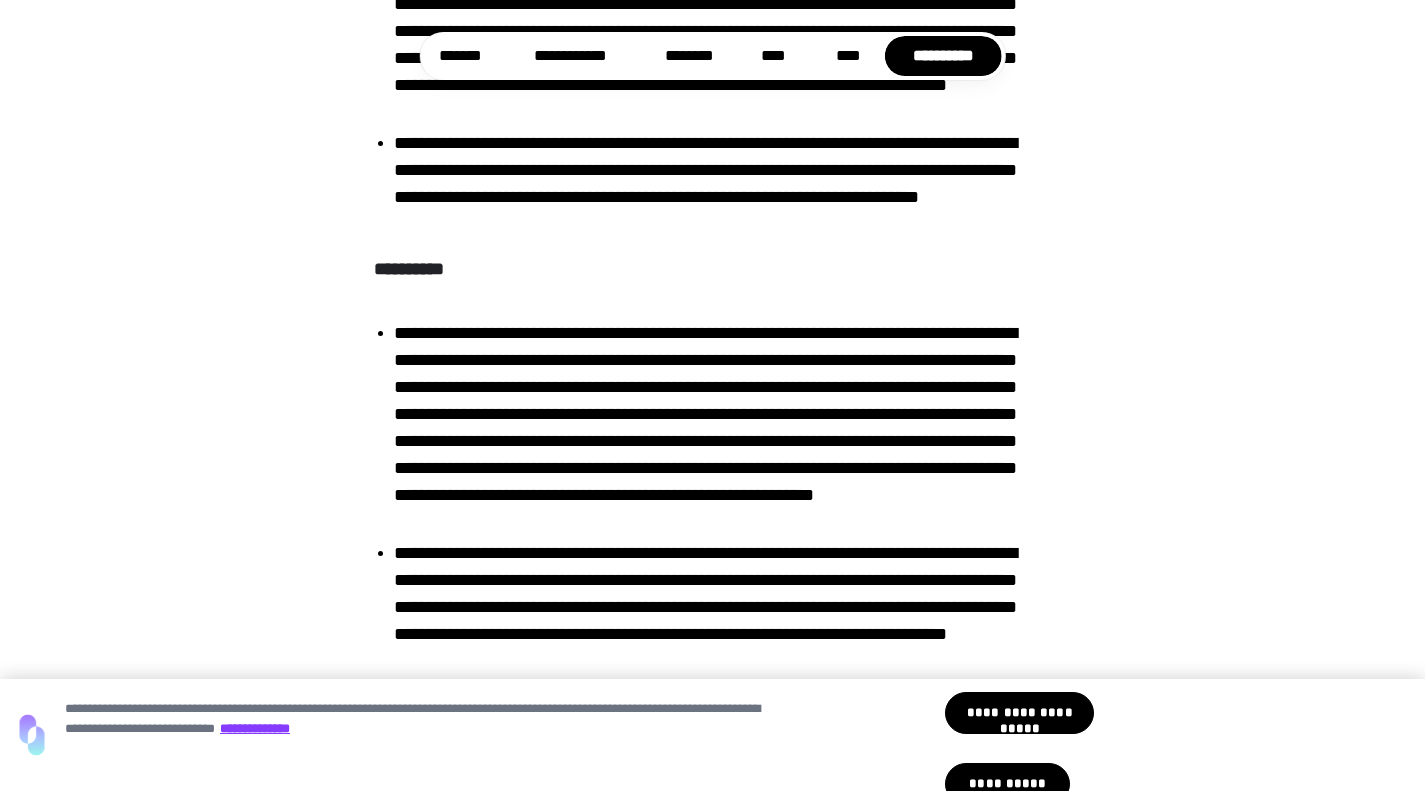 click on "**********" at bounding box center [722, 428] 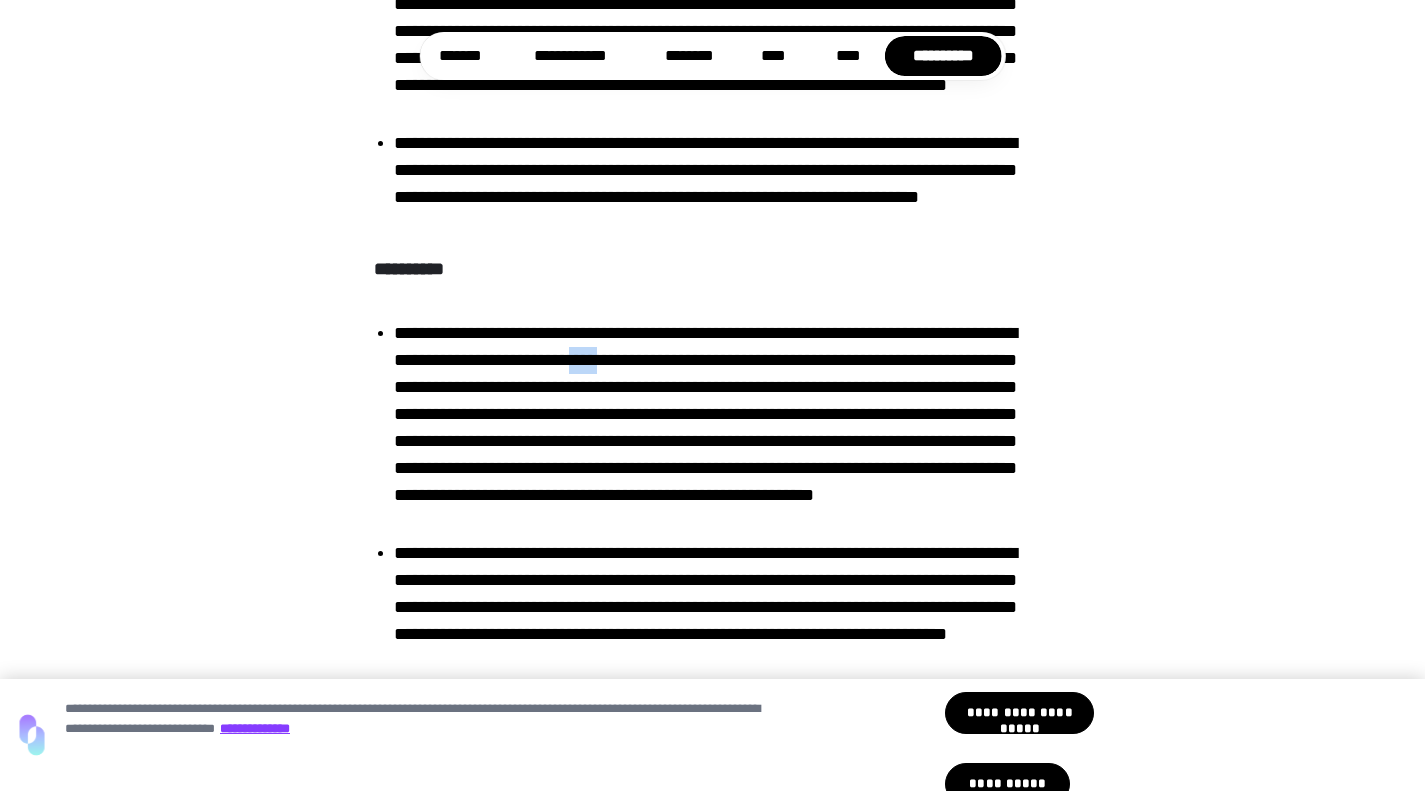 click on "**********" at bounding box center (722, 428) 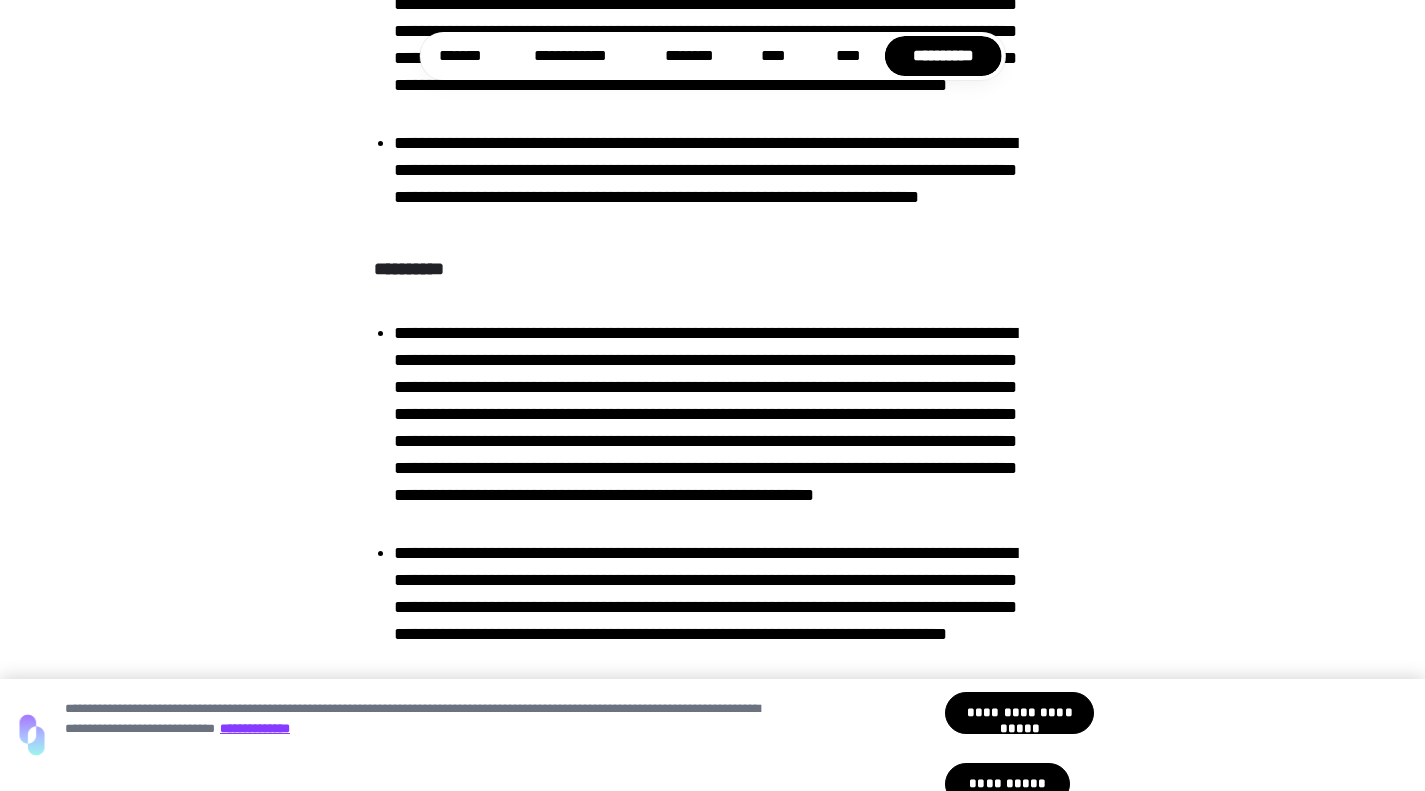 click on "**********" at bounding box center [722, 428] 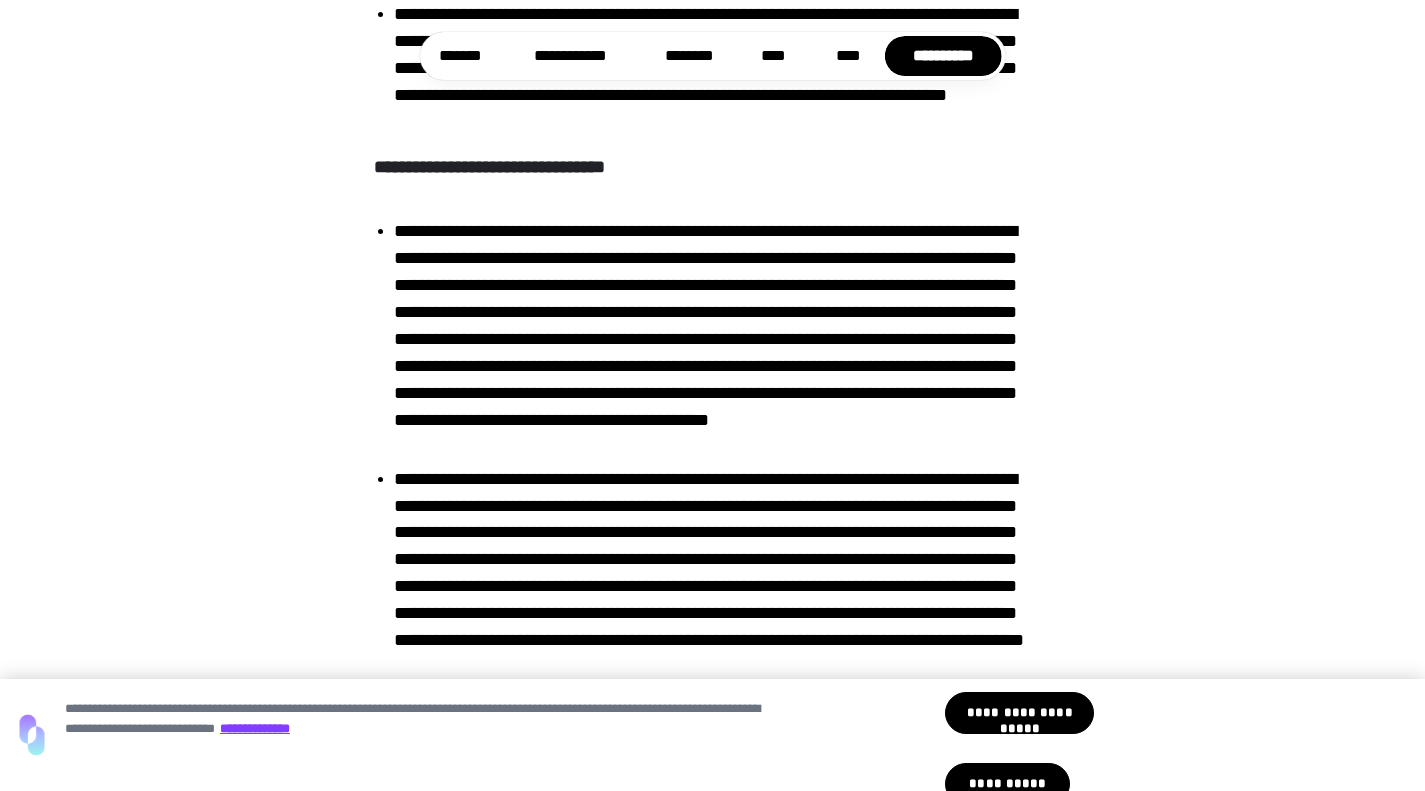 scroll, scrollTop: 12305, scrollLeft: 0, axis: vertical 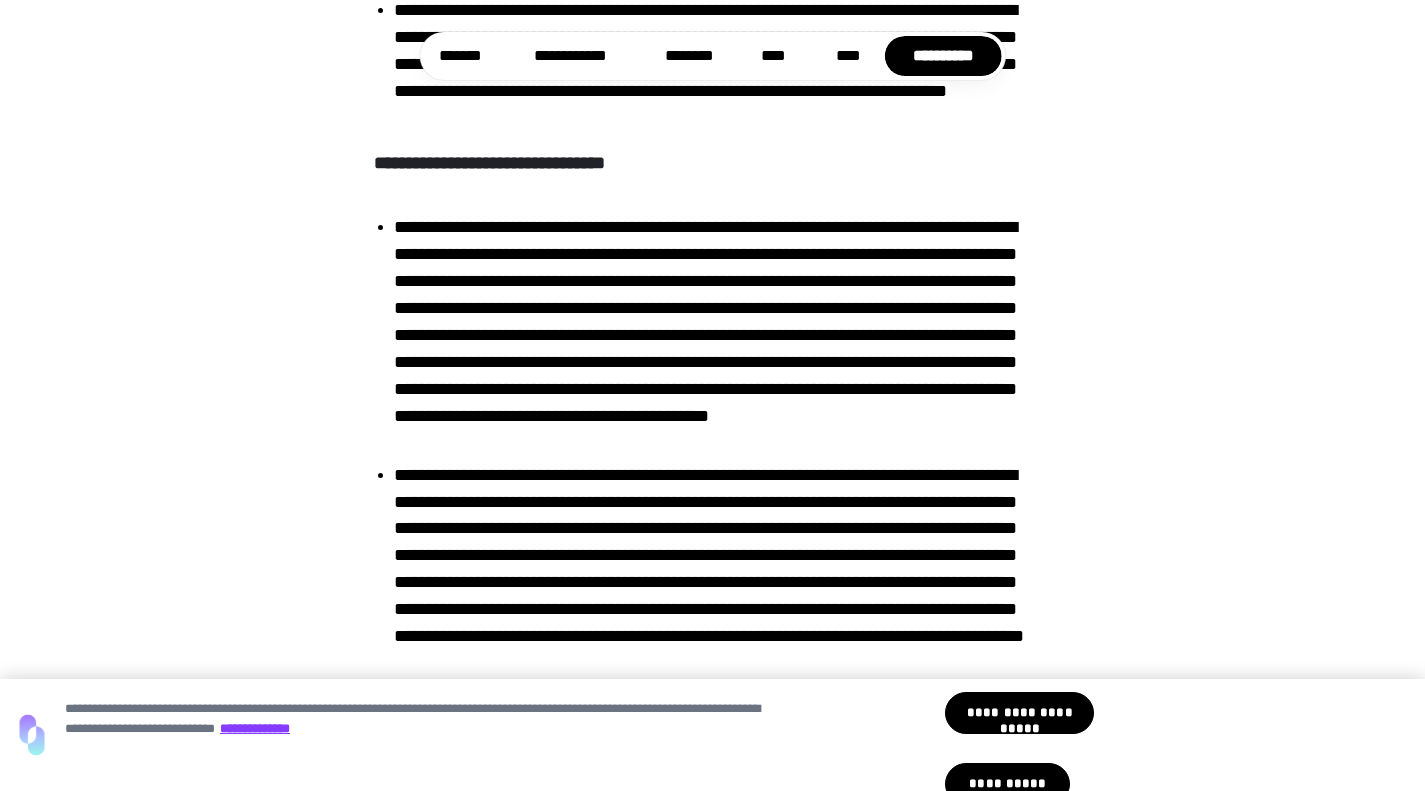click on "**********" at bounding box center (712, -4650) 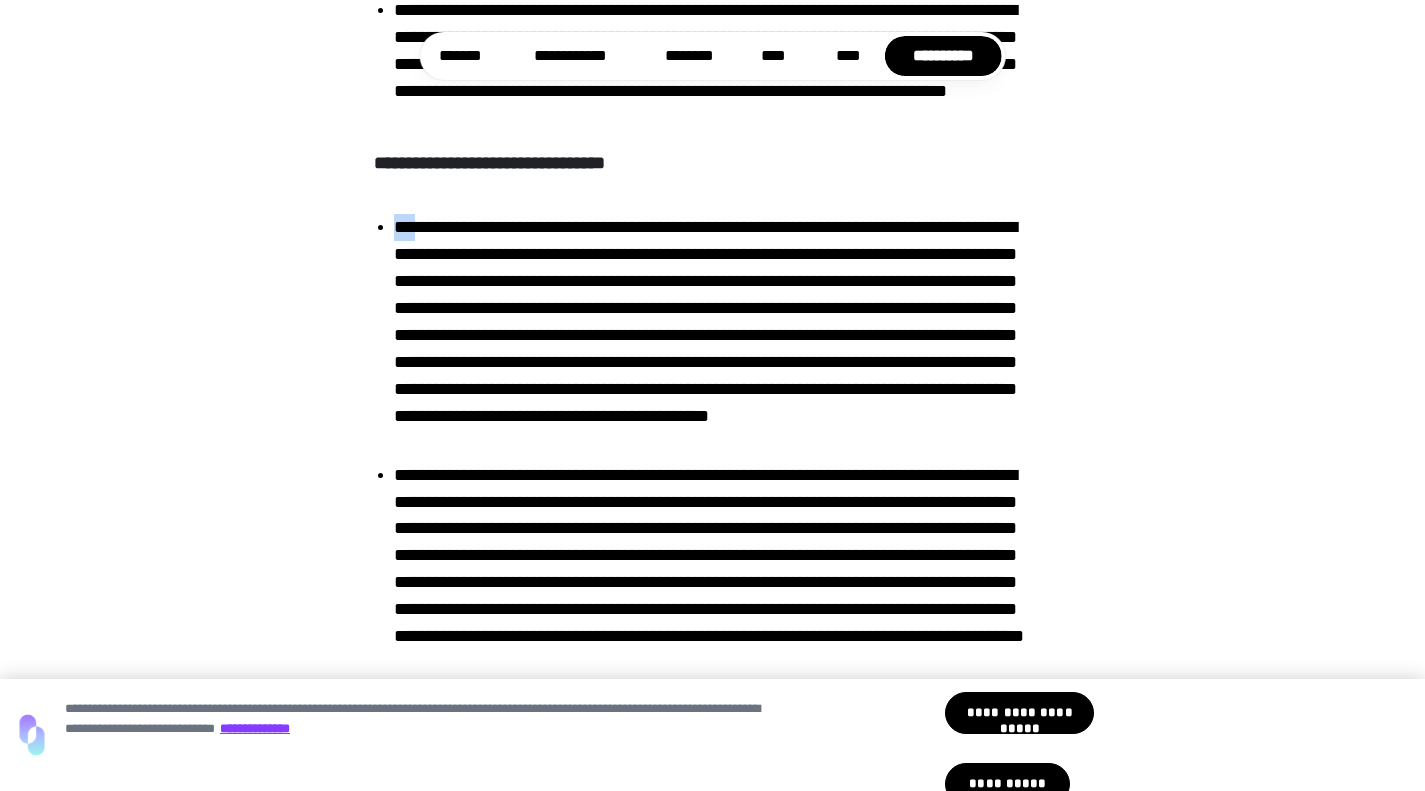 click on "**********" at bounding box center [712, -4650] 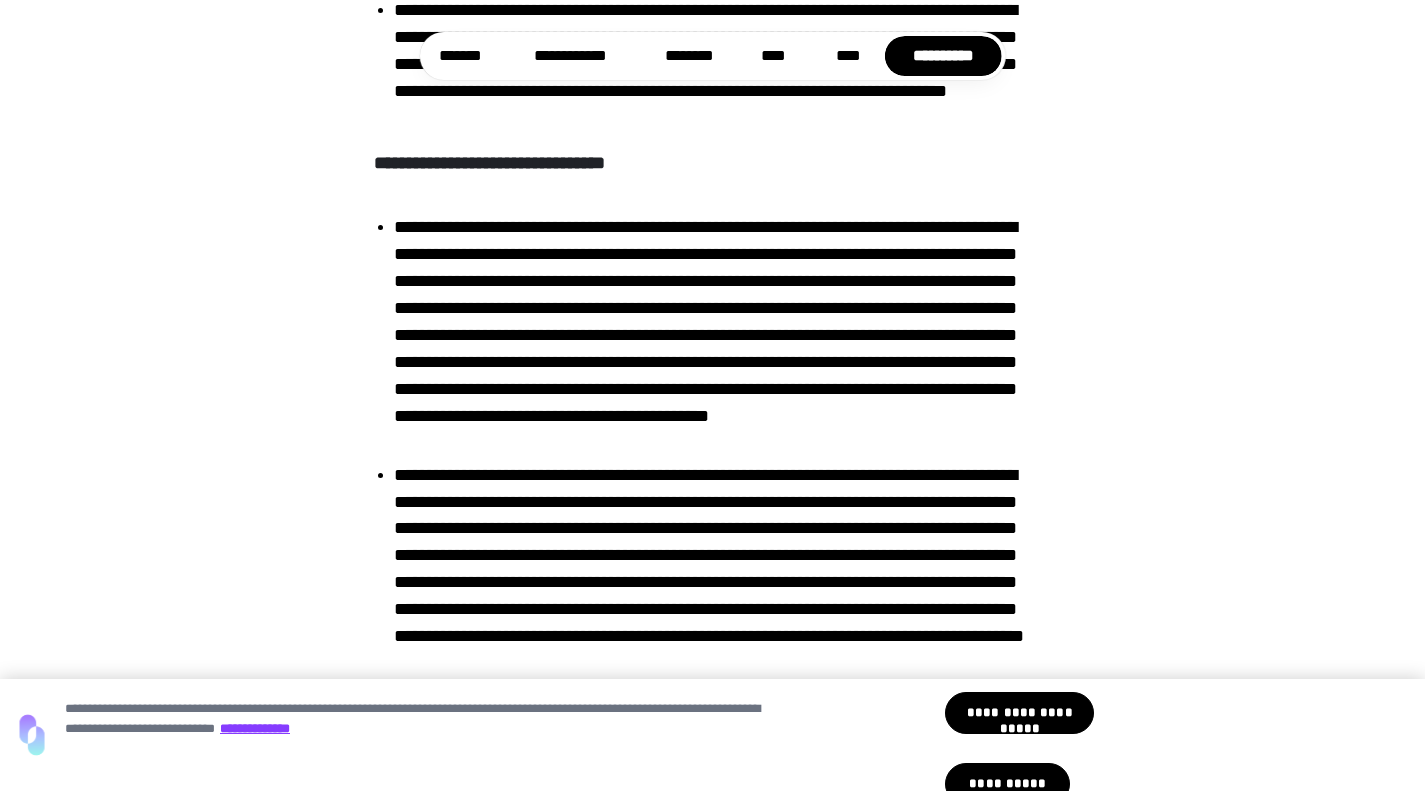 click on "**********" at bounding box center [722, 335] 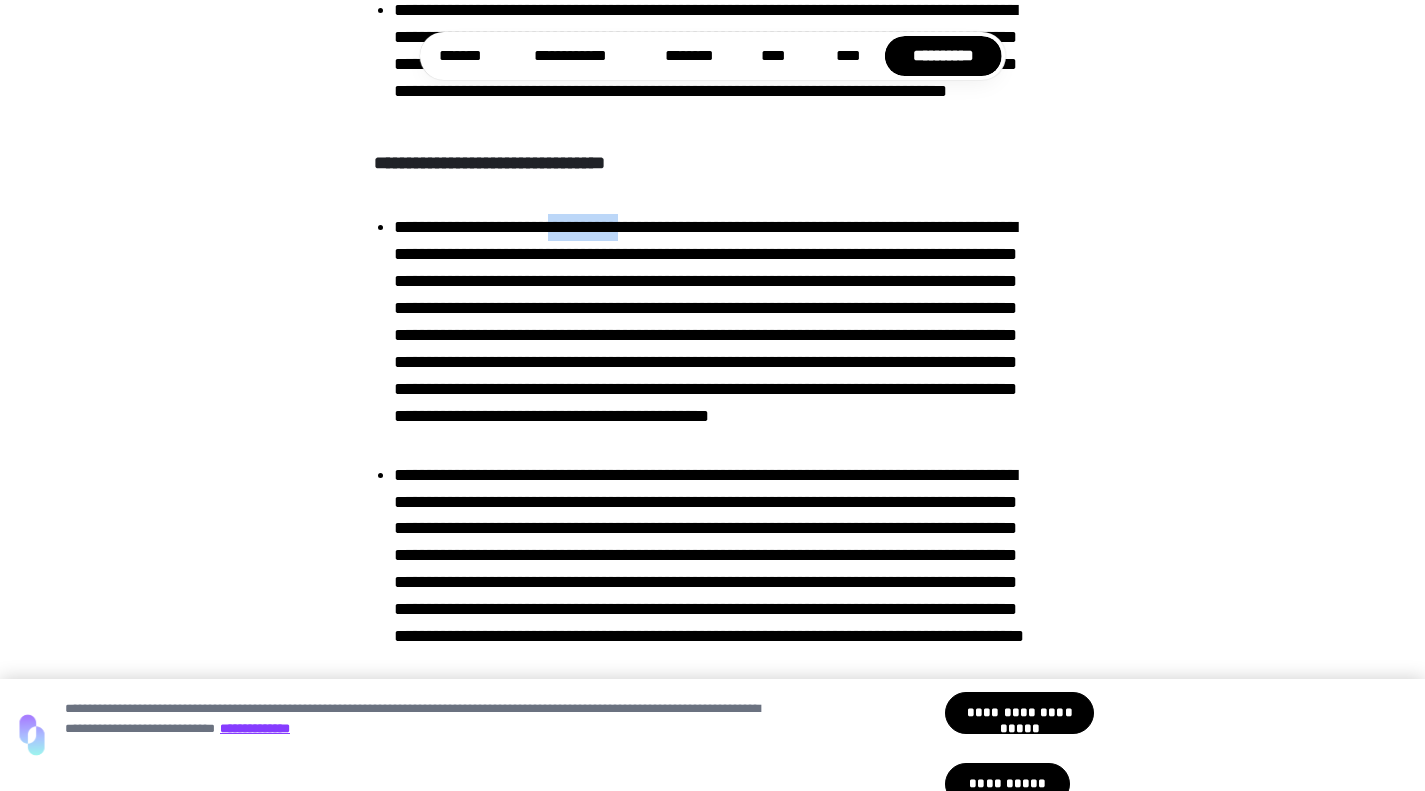 click on "**********" at bounding box center (722, 335) 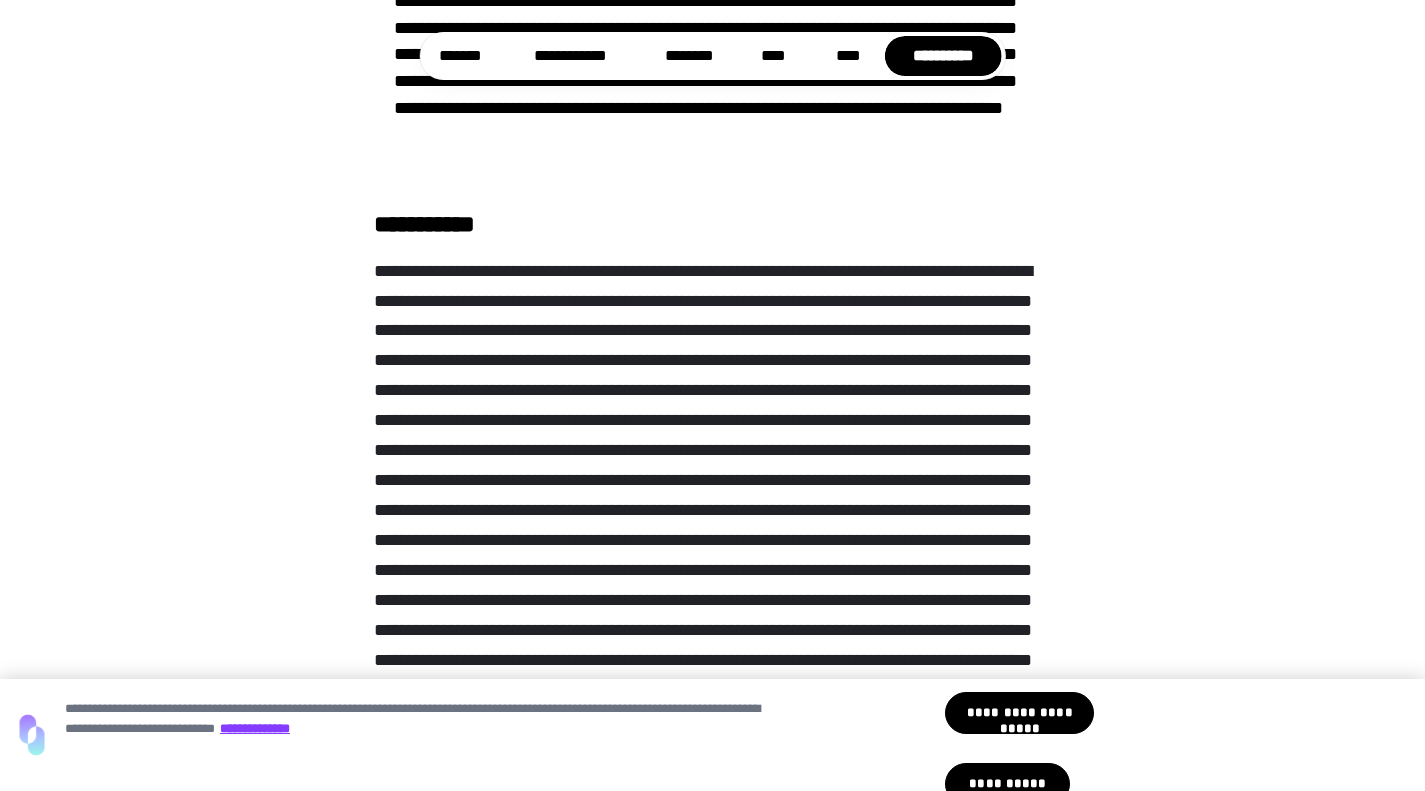 scroll, scrollTop: 13058, scrollLeft: 0, axis: vertical 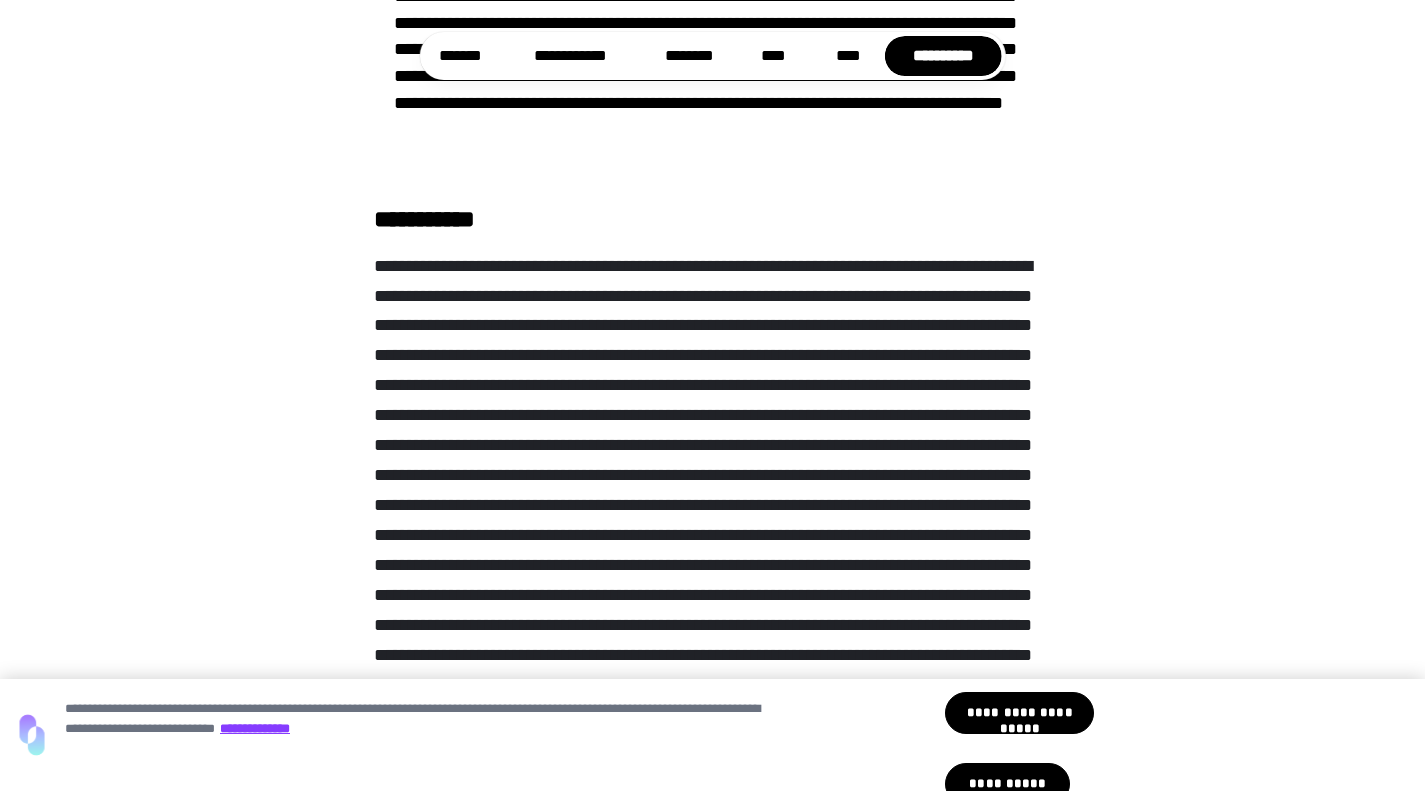click at bounding box center [712, 551] 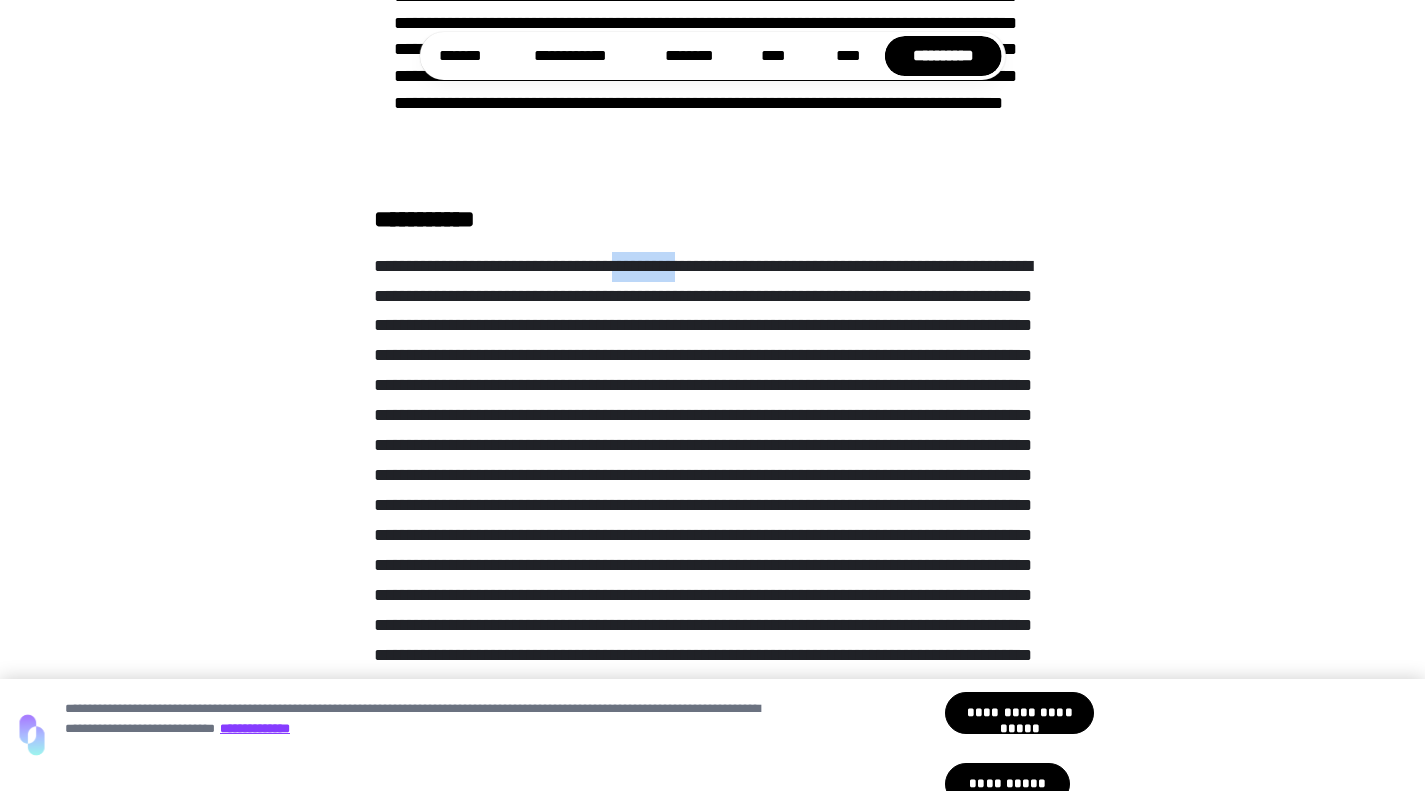 click at bounding box center [712, 551] 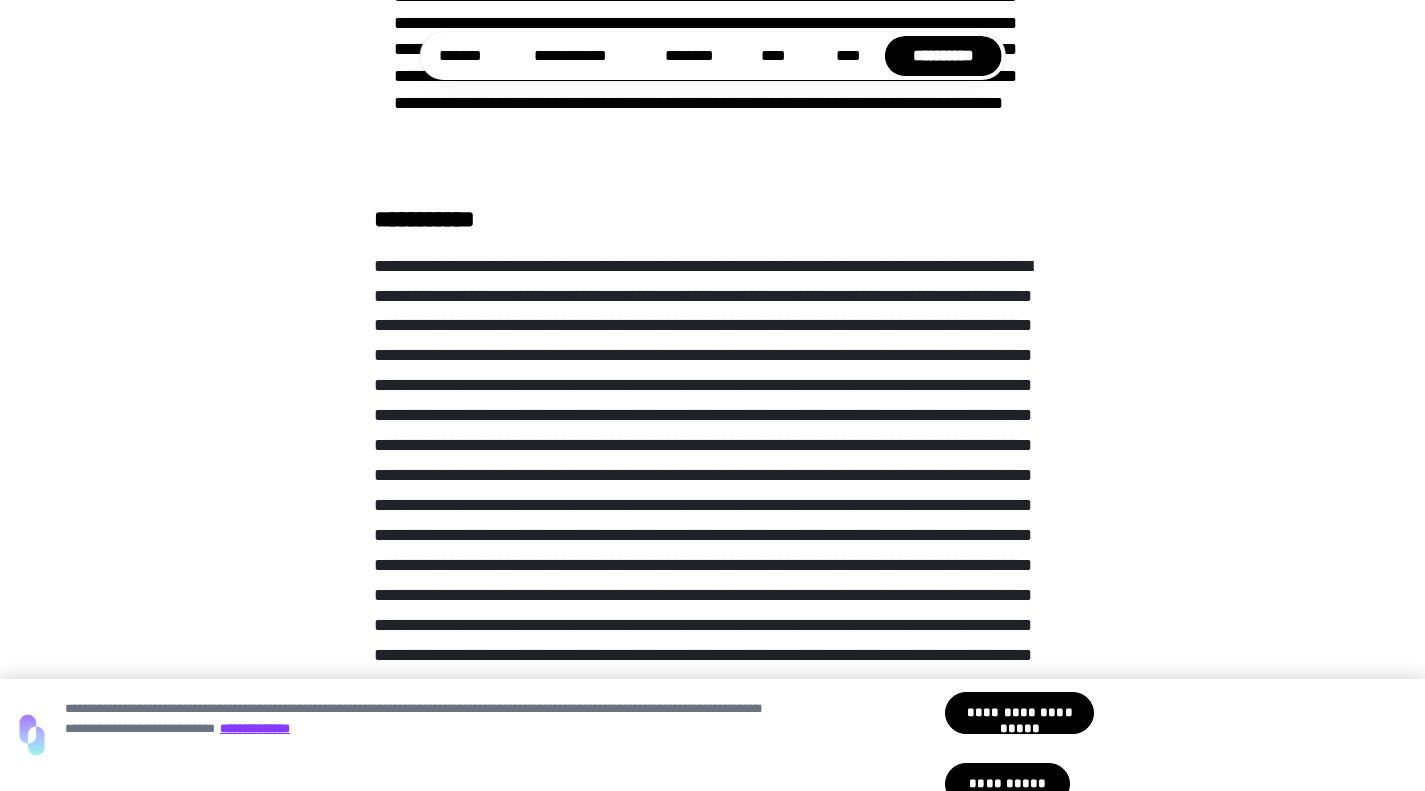 click at bounding box center (712, 551) 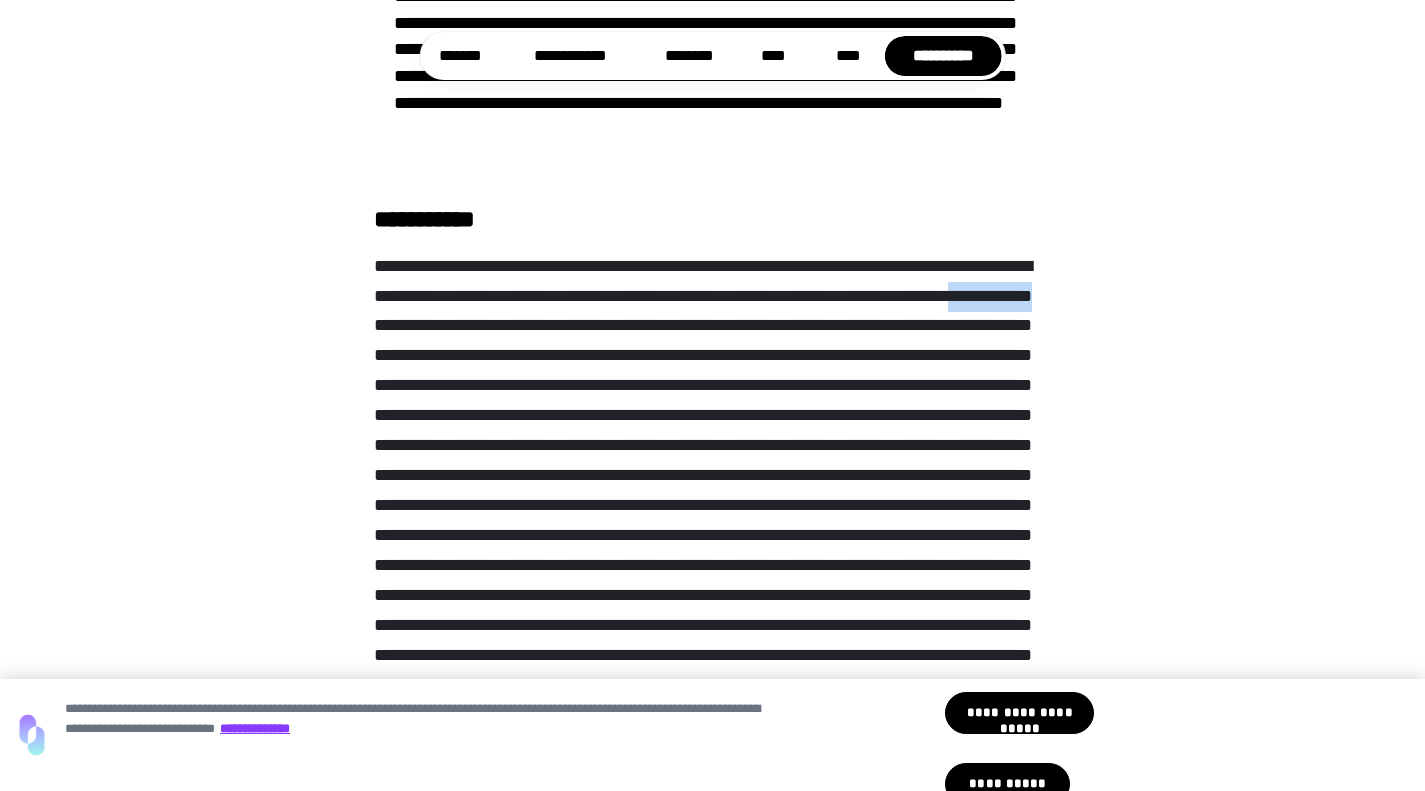 click at bounding box center [712, 551] 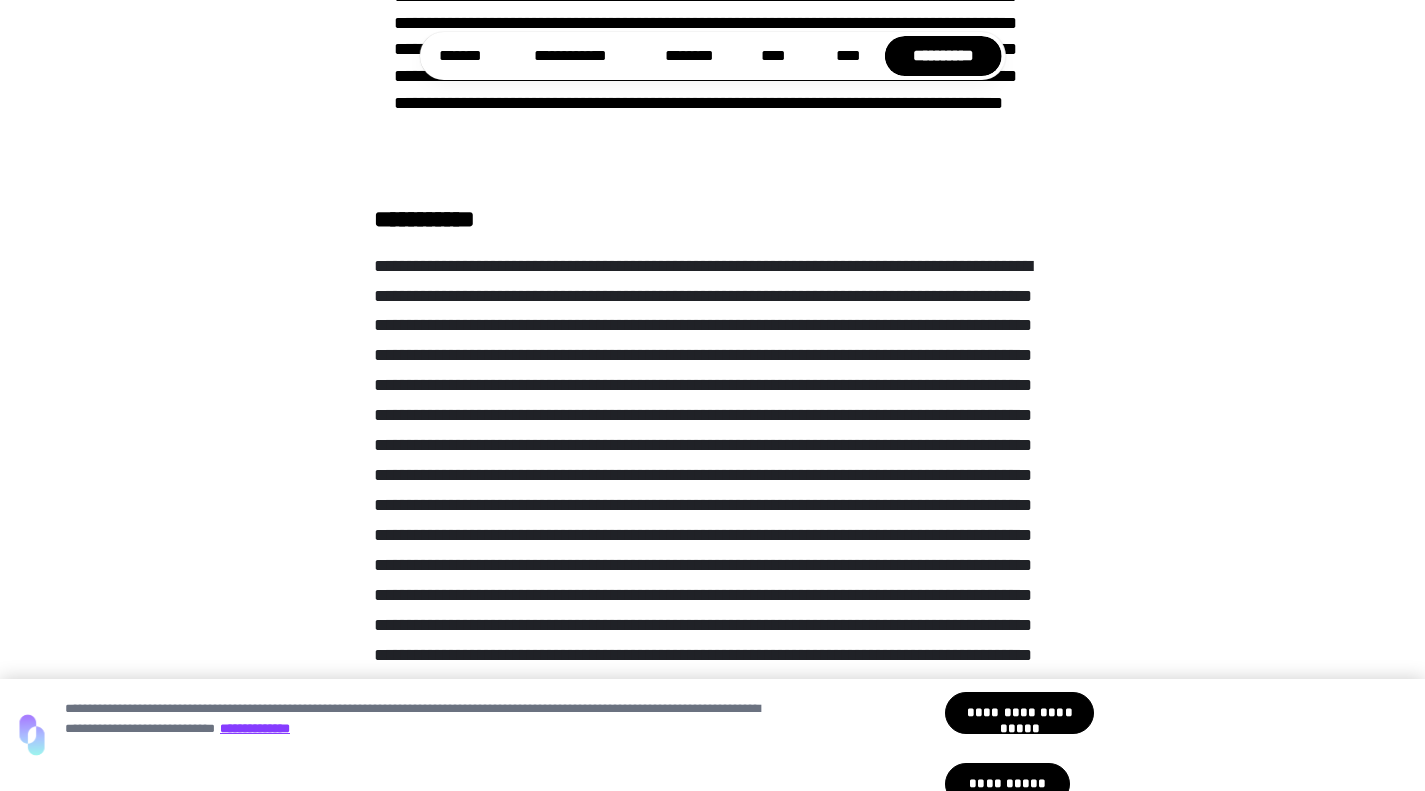 click at bounding box center [712, 551] 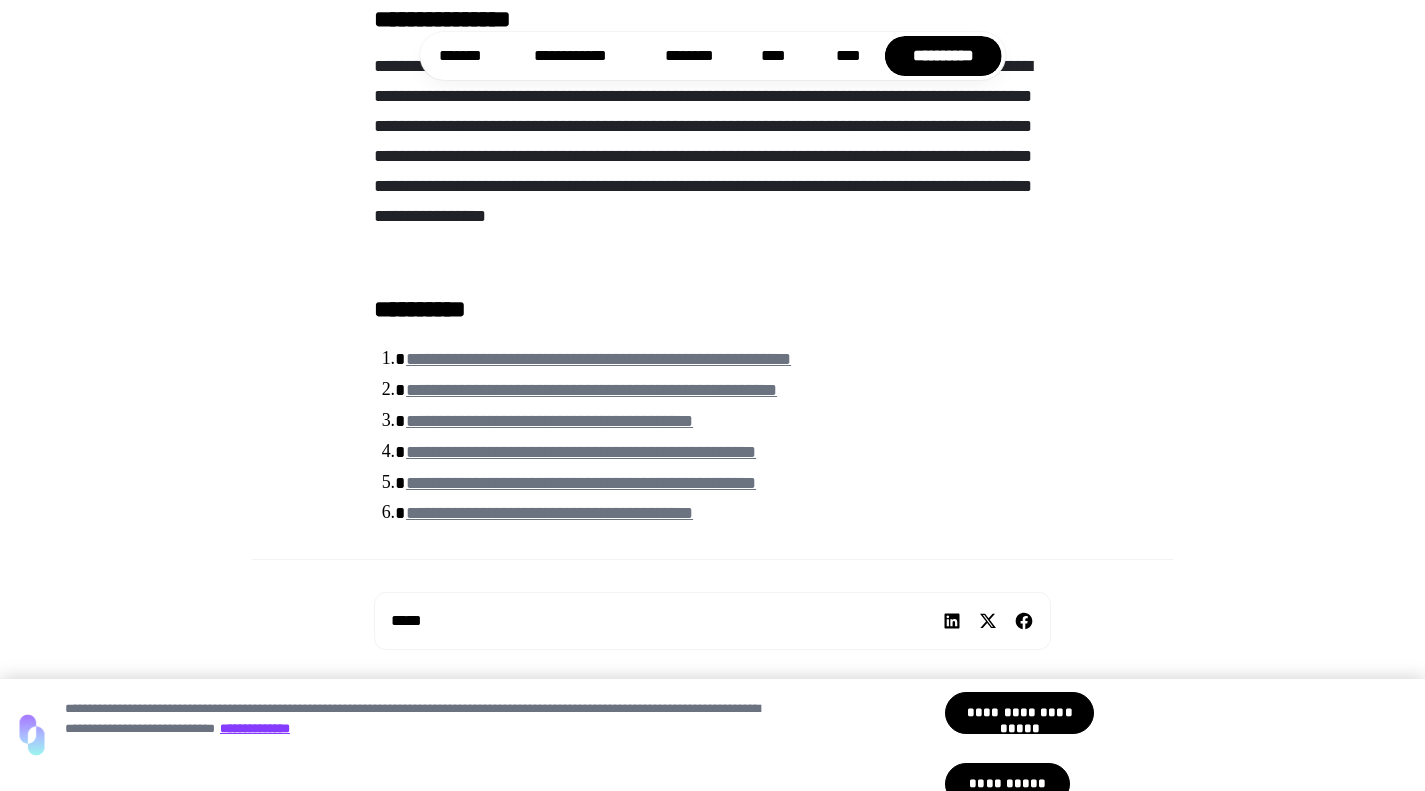 scroll, scrollTop: 14477, scrollLeft: 0, axis: vertical 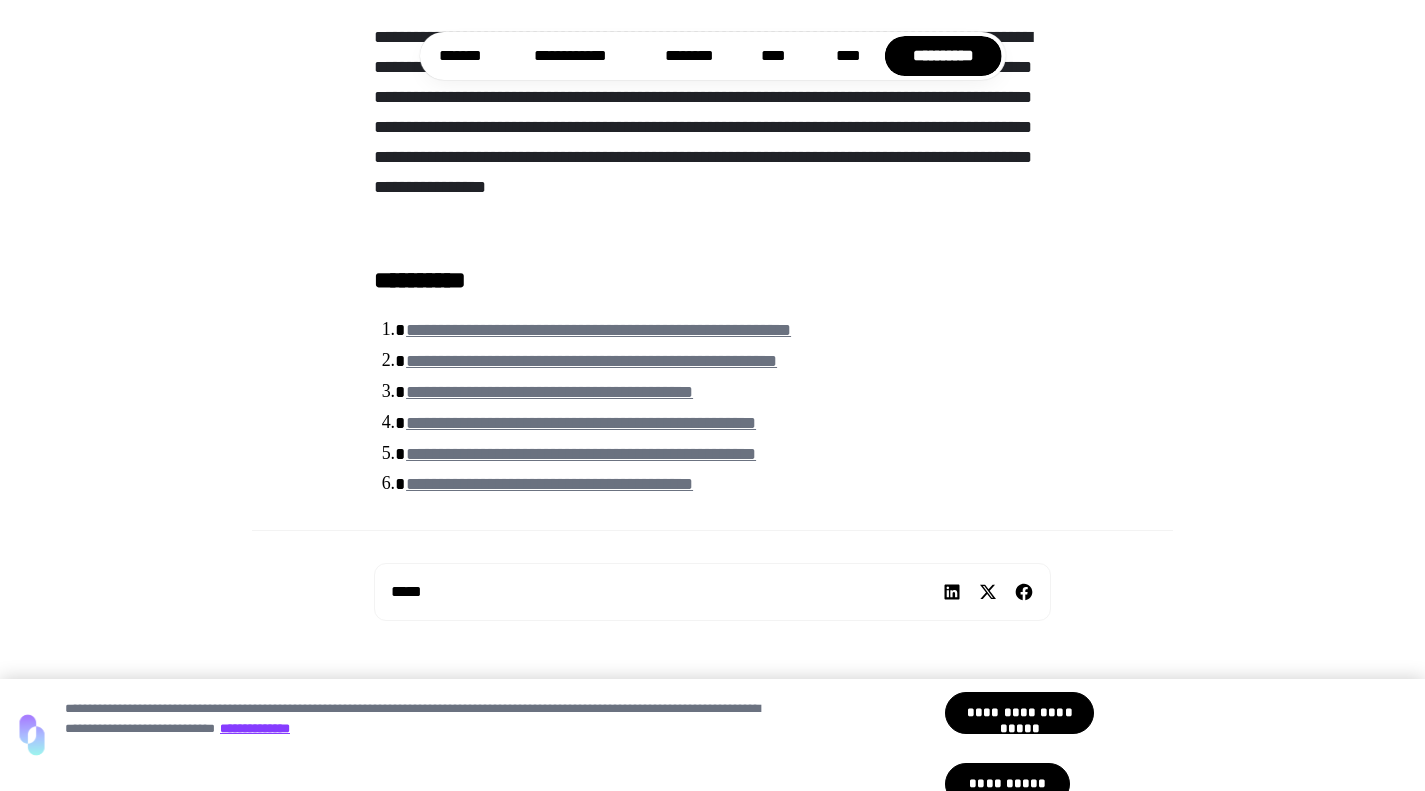 click on "**********" at bounding box center [598, 330] 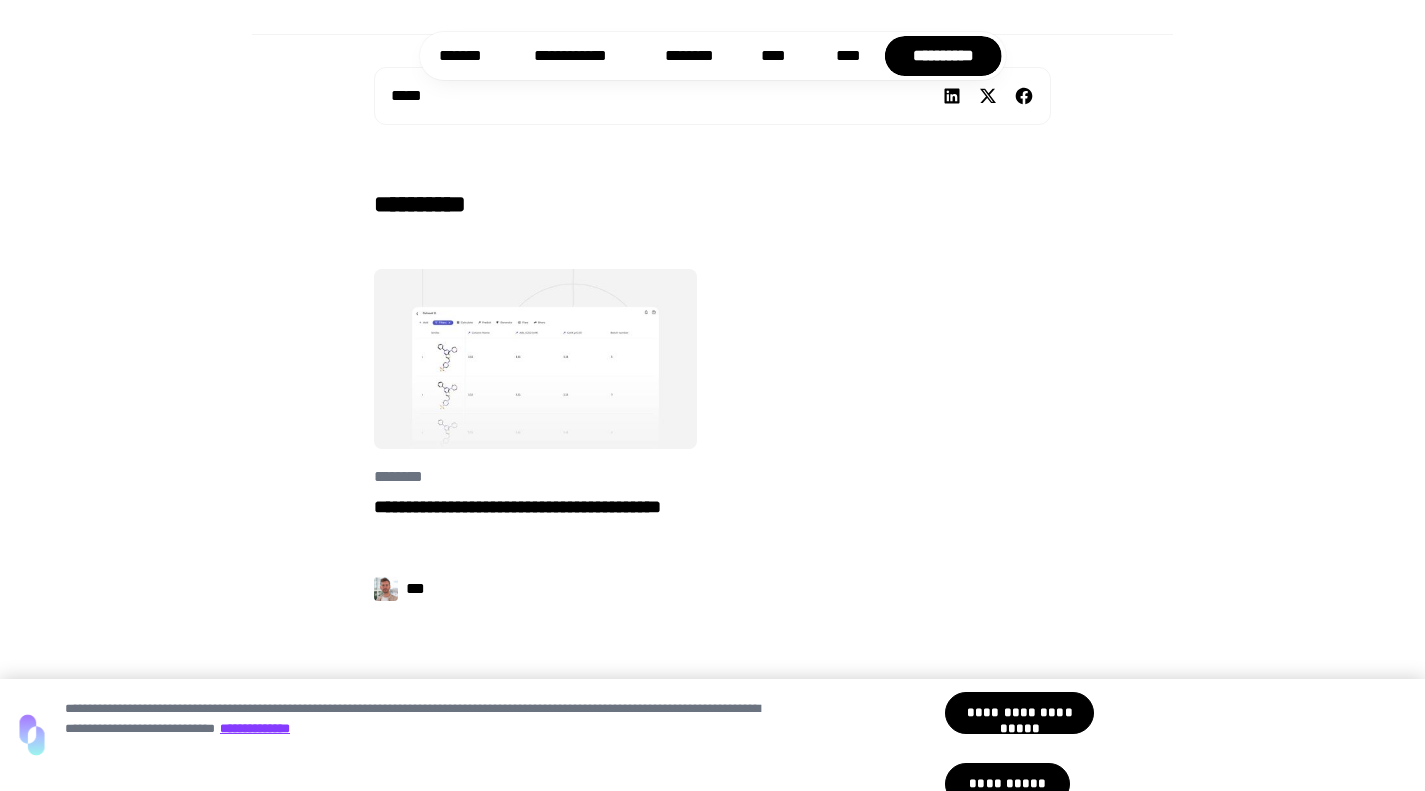 scroll, scrollTop: 15198, scrollLeft: 0, axis: vertical 